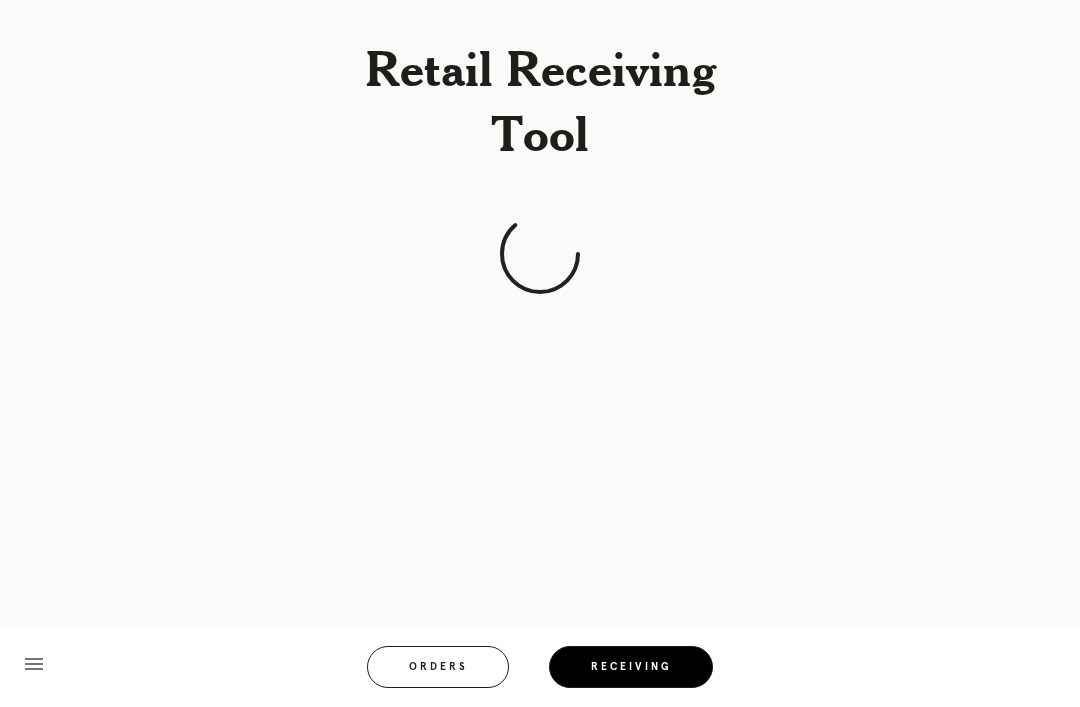scroll, scrollTop: 64, scrollLeft: 0, axis: vertical 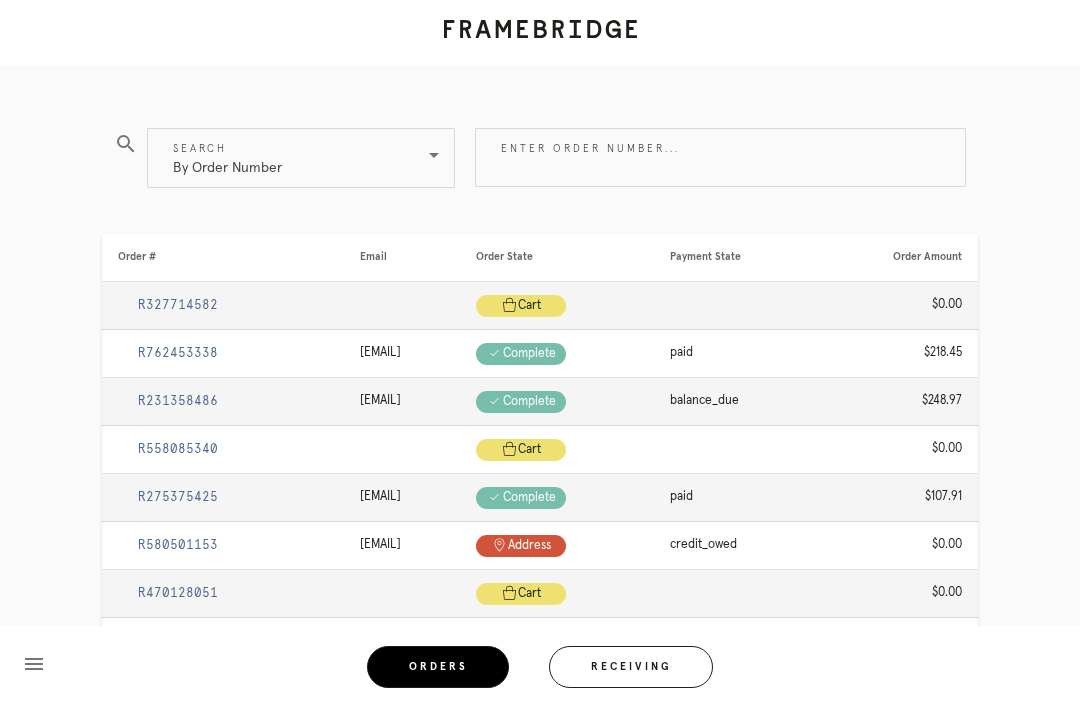 click on "Receiving" at bounding box center (631, 667) 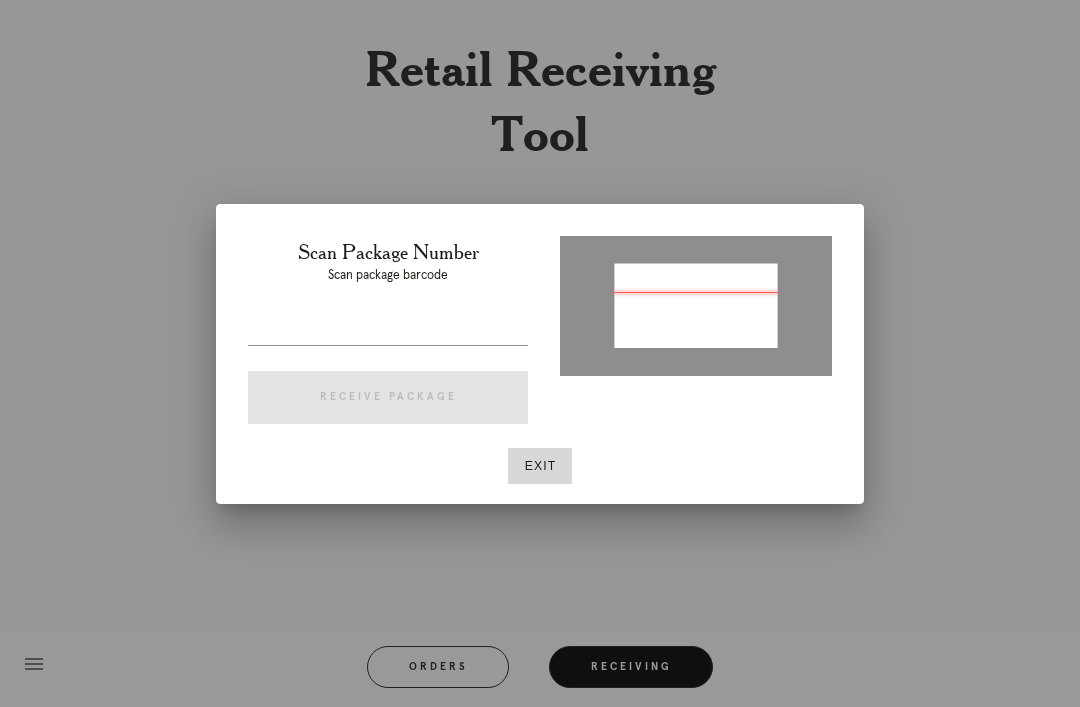 type on "[ORDER_ID]" 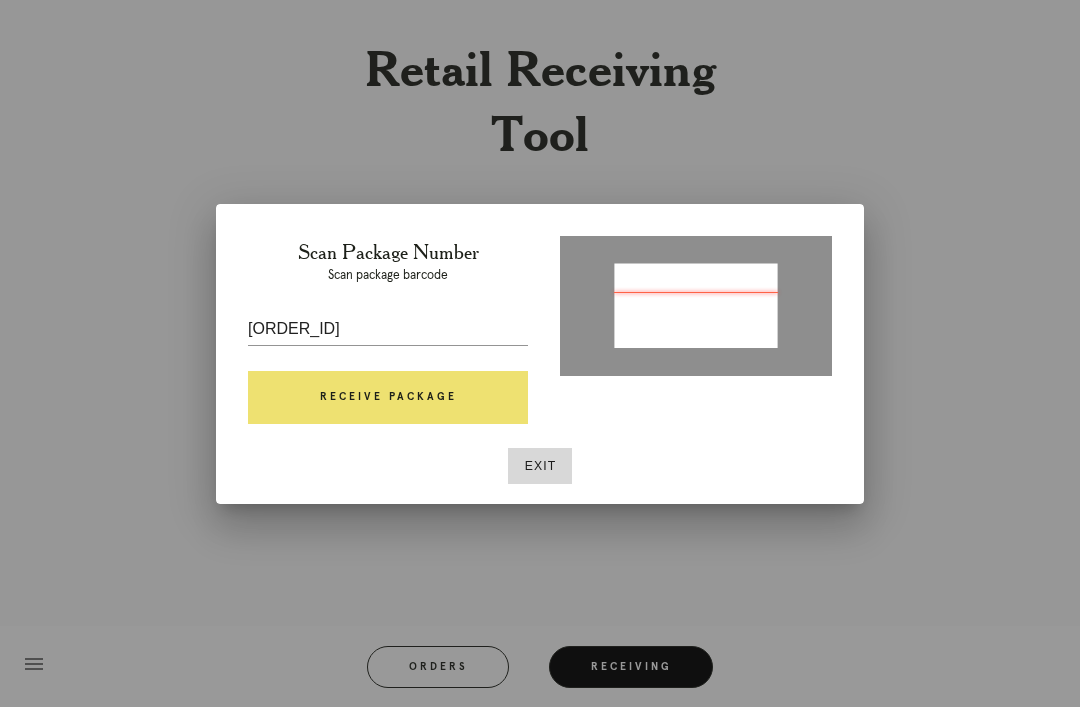 click on "Receive Package" at bounding box center [388, 398] 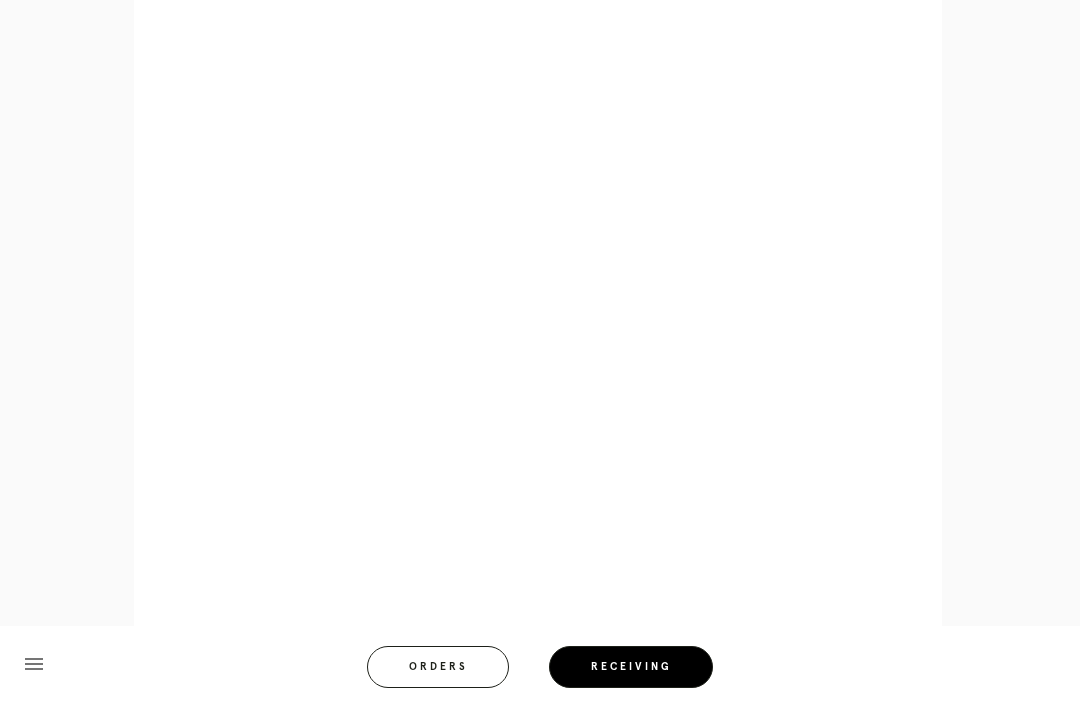 scroll, scrollTop: 910, scrollLeft: 0, axis: vertical 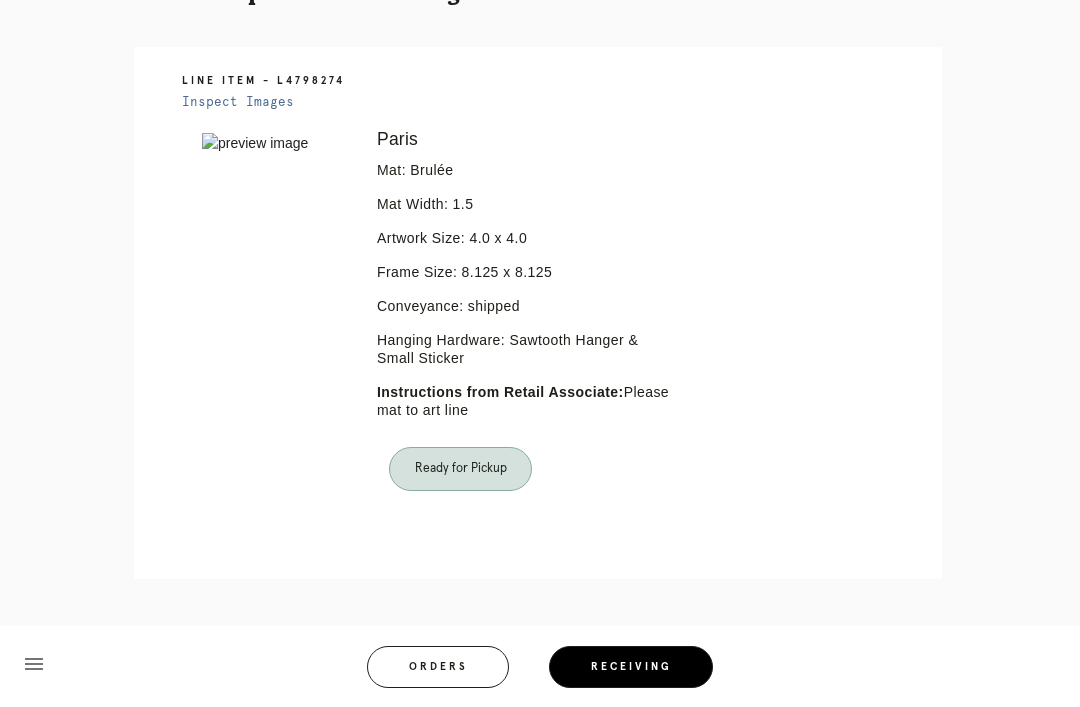 click on "Orders" at bounding box center [438, 667] 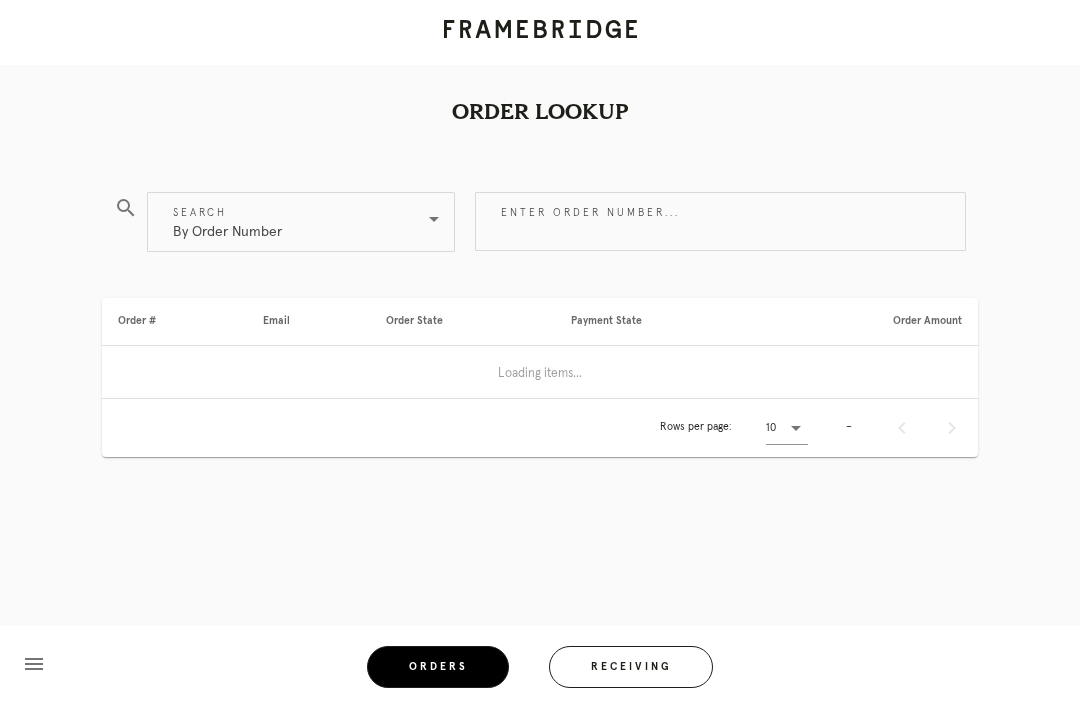 scroll, scrollTop: 64, scrollLeft: 0, axis: vertical 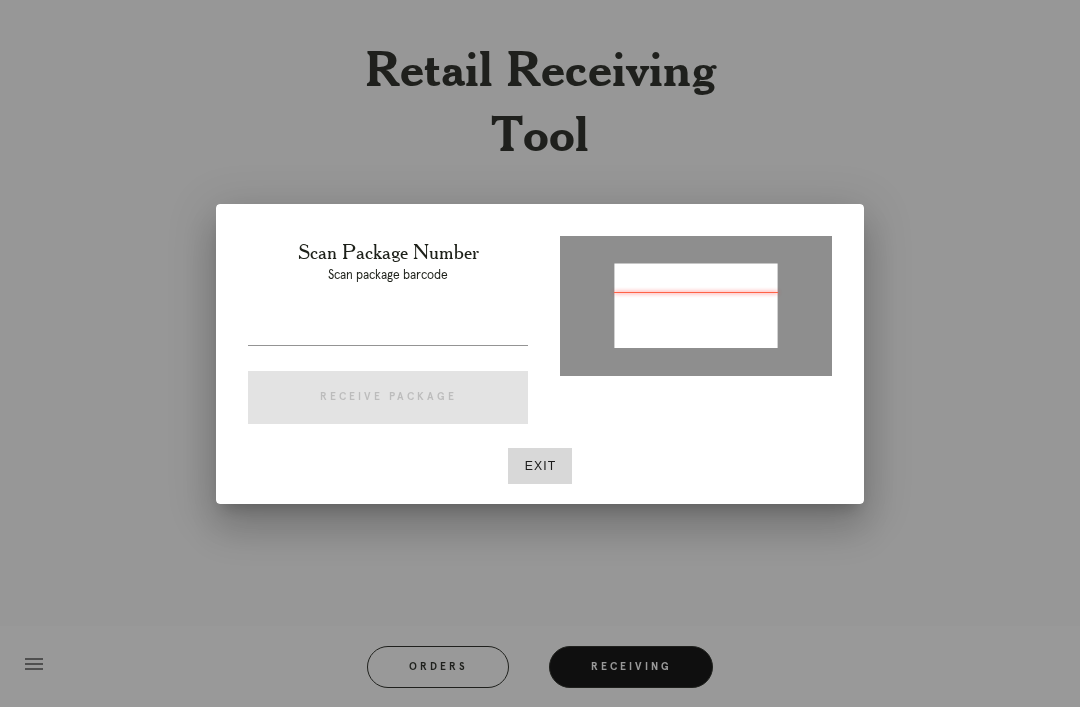 type on "P372624974660345" 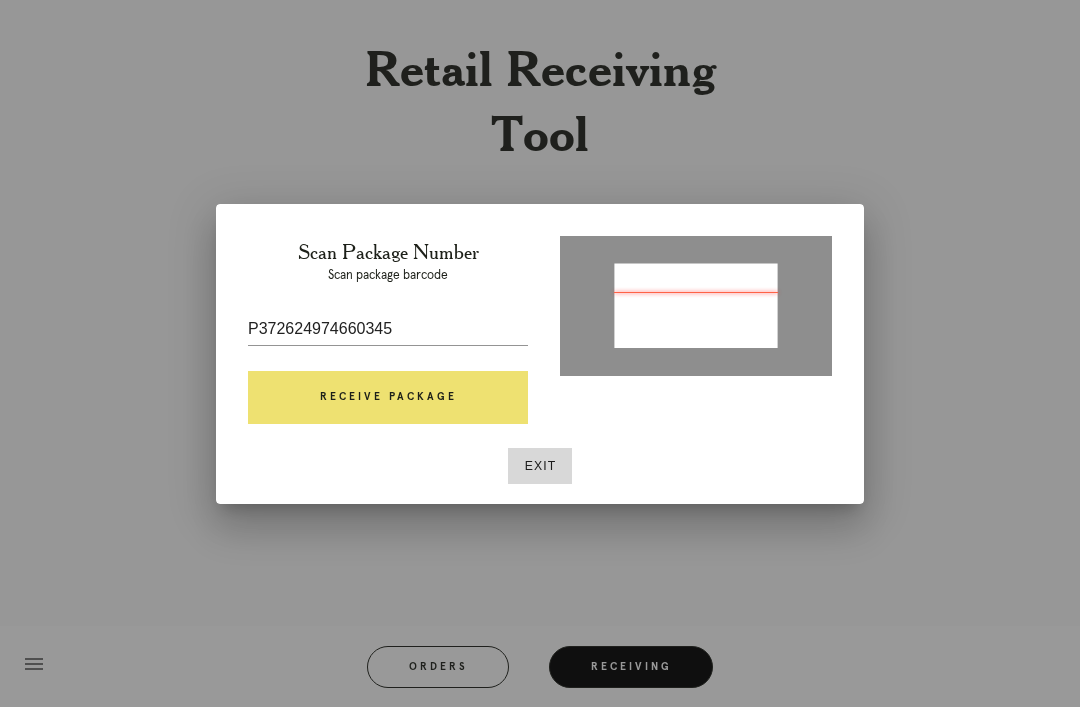 click on "Receive Package" at bounding box center [388, 398] 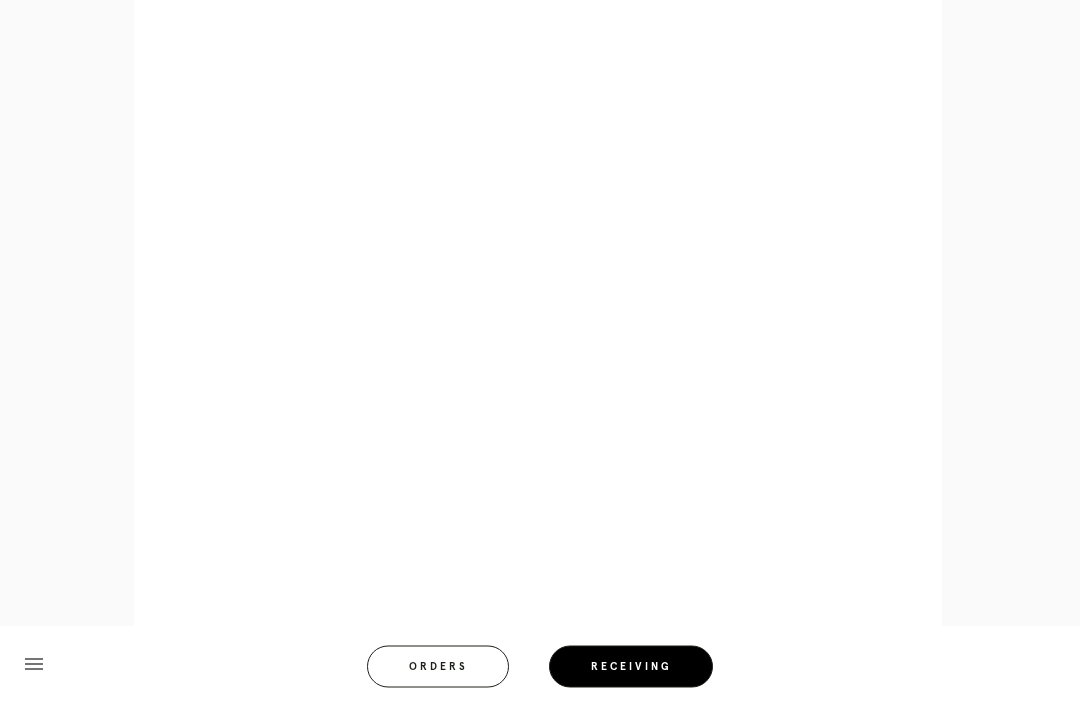 scroll, scrollTop: 858, scrollLeft: 0, axis: vertical 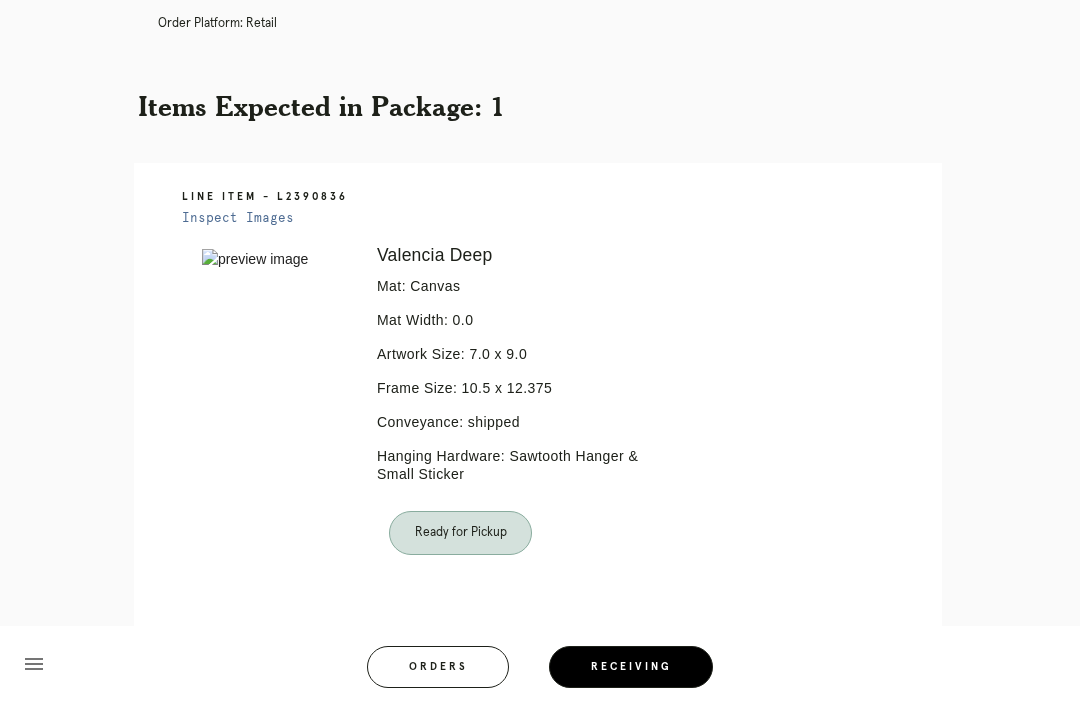 click on "Orders" at bounding box center [438, 667] 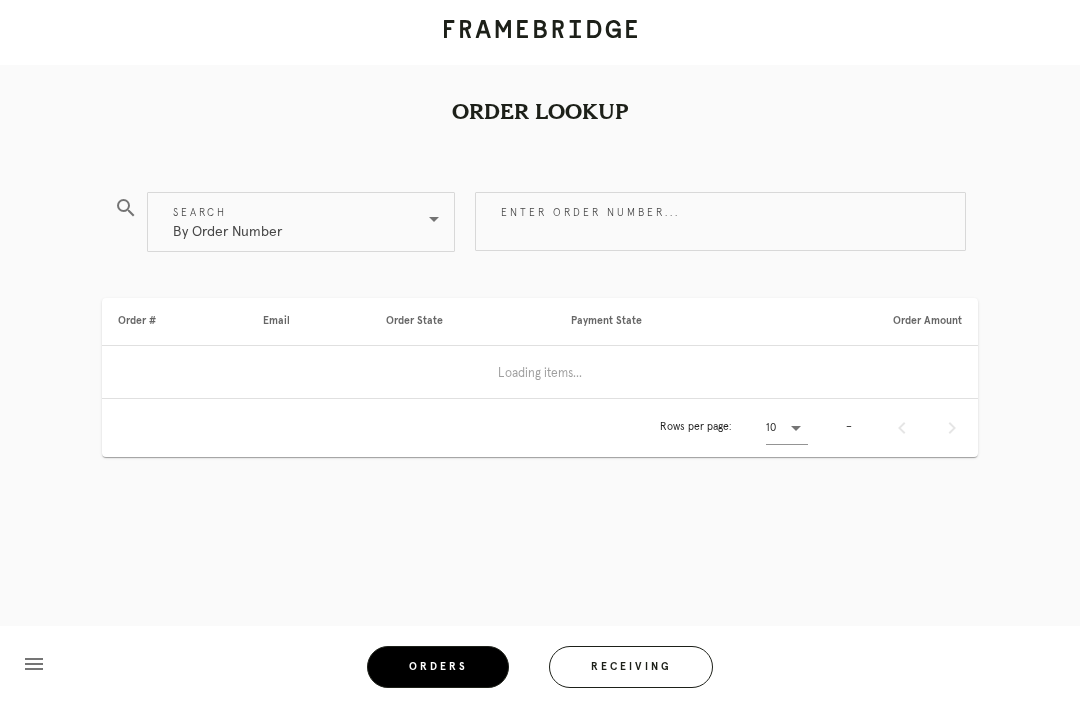 scroll, scrollTop: 0, scrollLeft: 0, axis: both 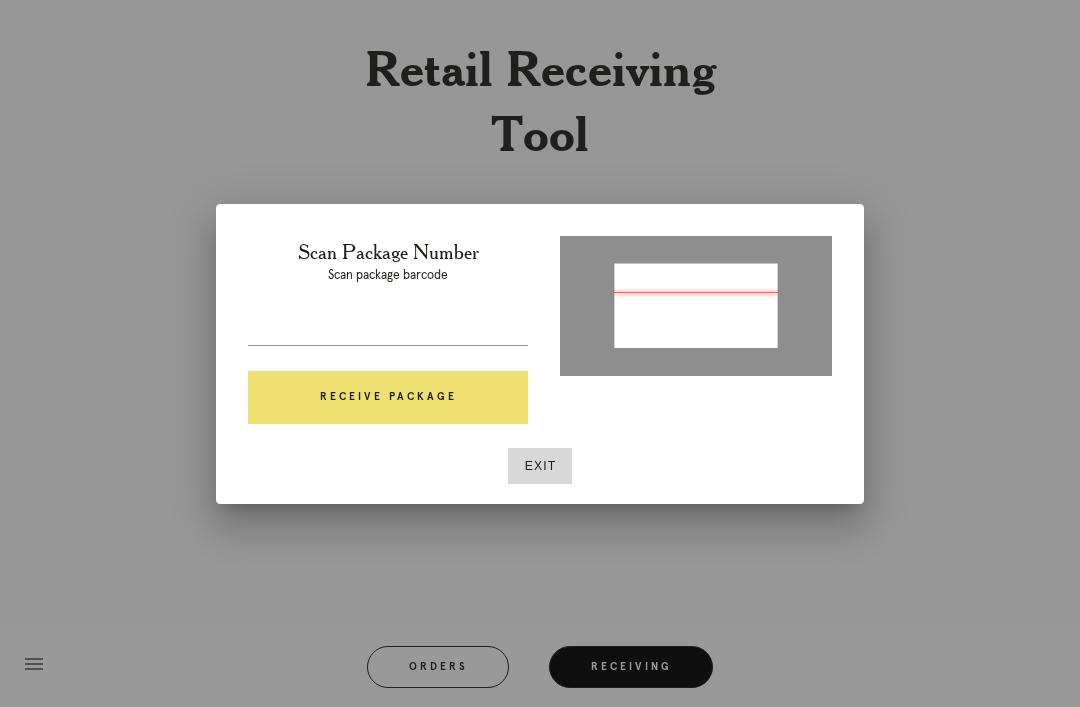 type on "P707604009628419" 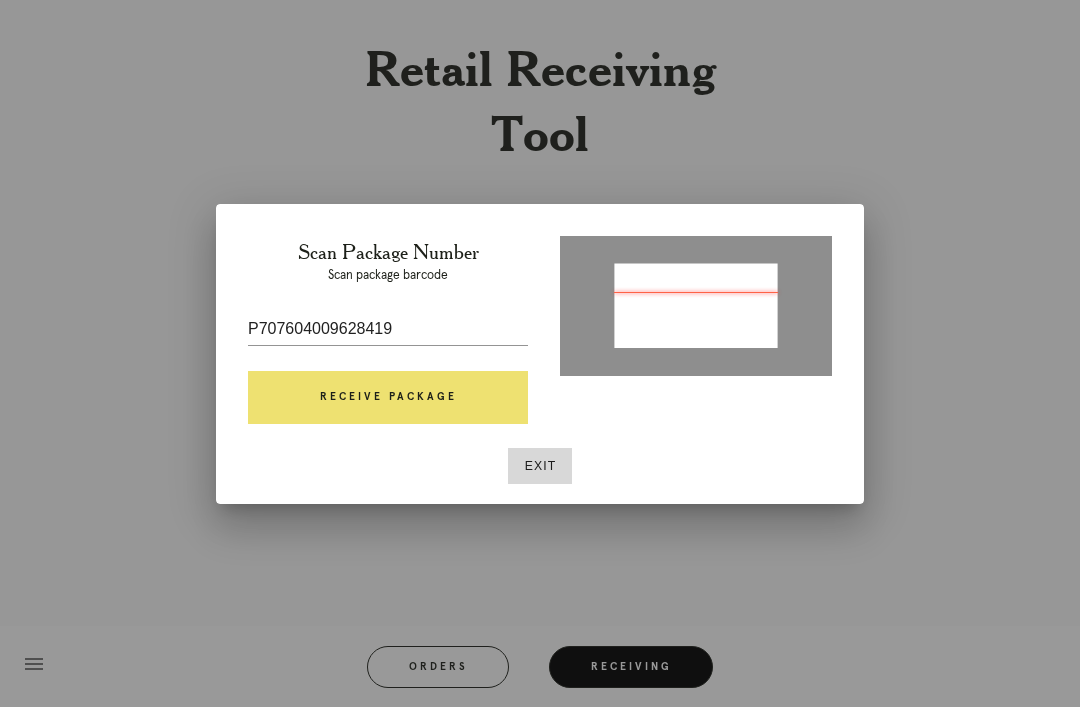 click on "Receive Package" at bounding box center [388, 398] 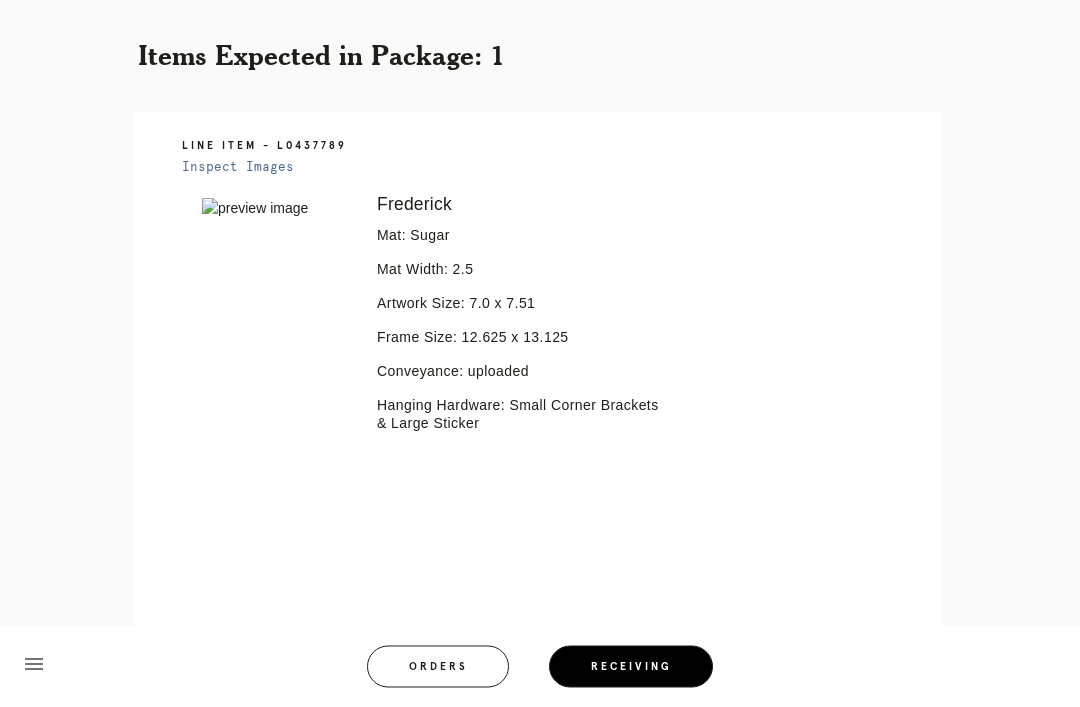 scroll, scrollTop: 446, scrollLeft: 0, axis: vertical 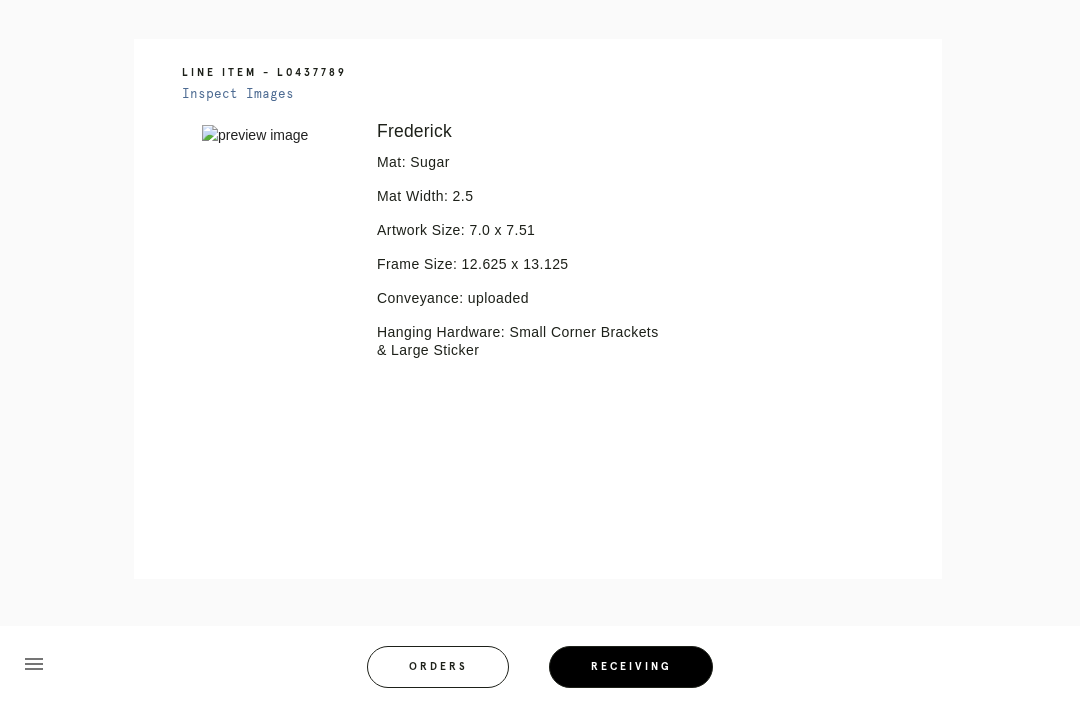 click at bounding box center (532, 495) 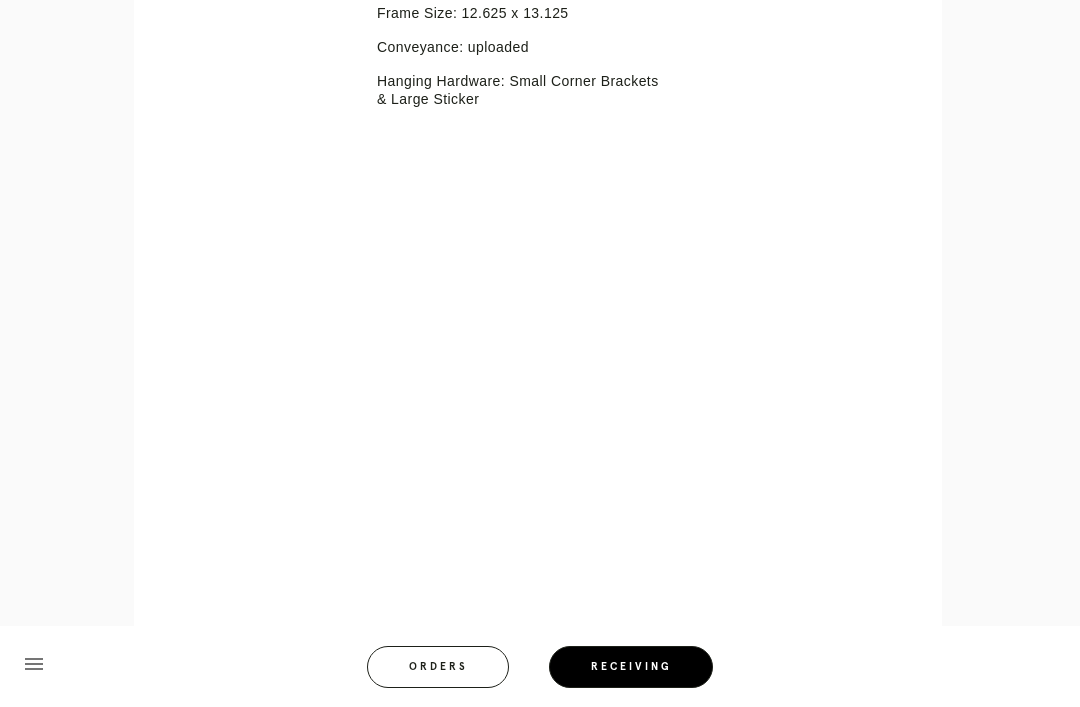 scroll, scrollTop: 697, scrollLeft: 0, axis: vertical 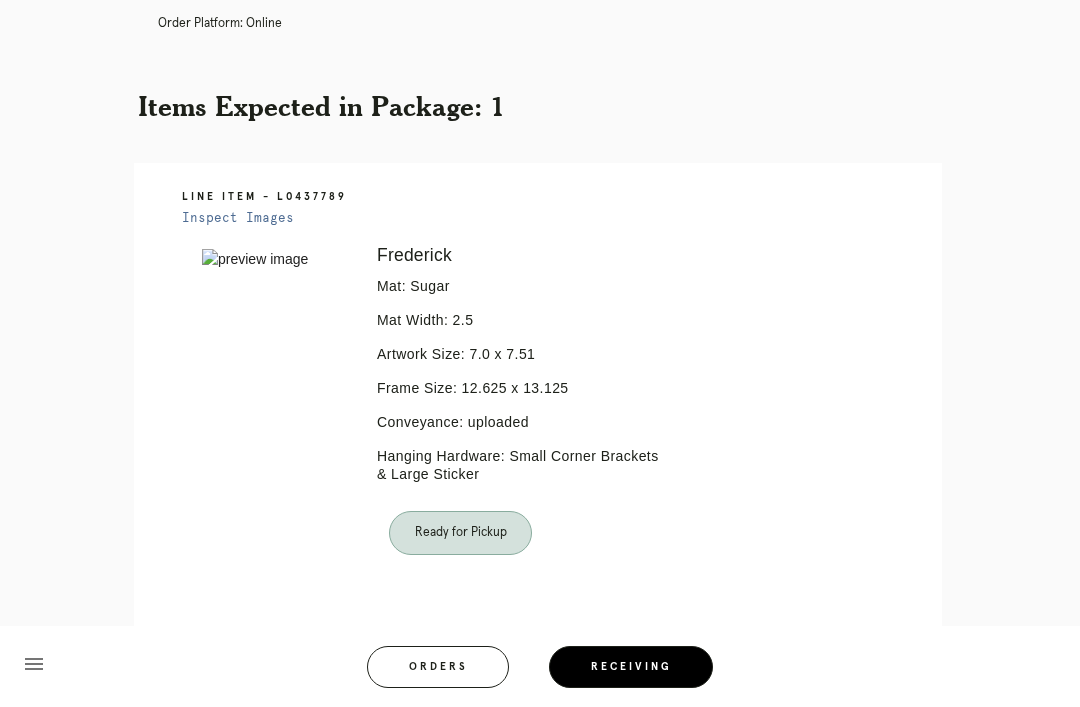 click on "Orders" at bounding box center [438, 667] 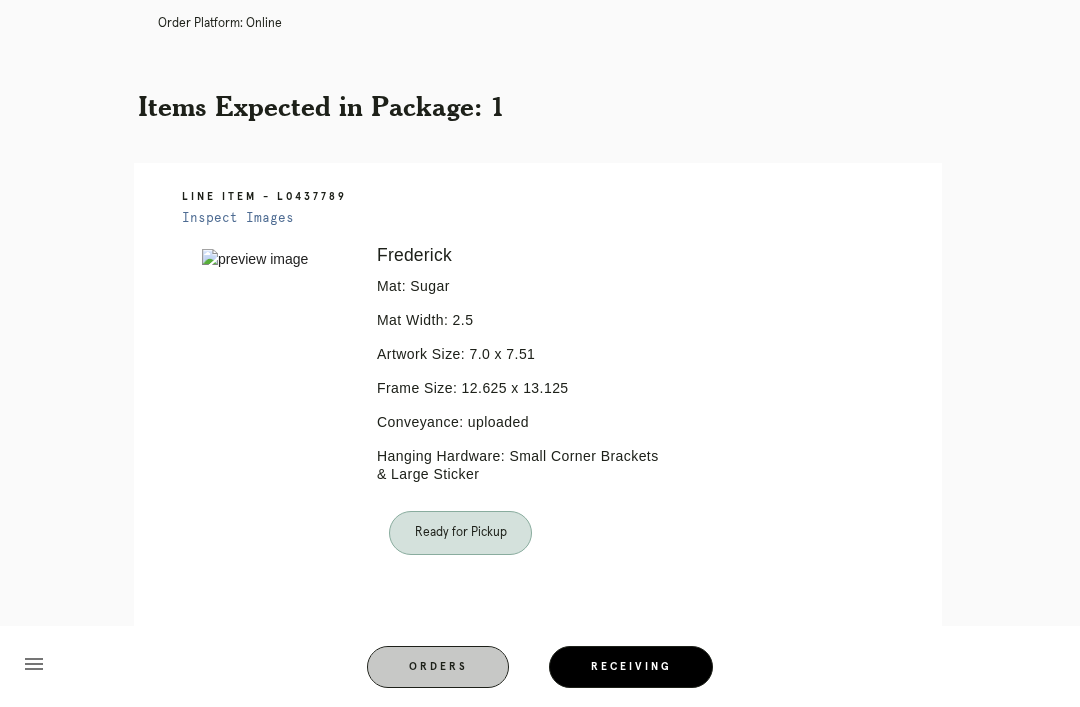 scroll, scrollTop: 0, scrollLeft: 0, axis: both 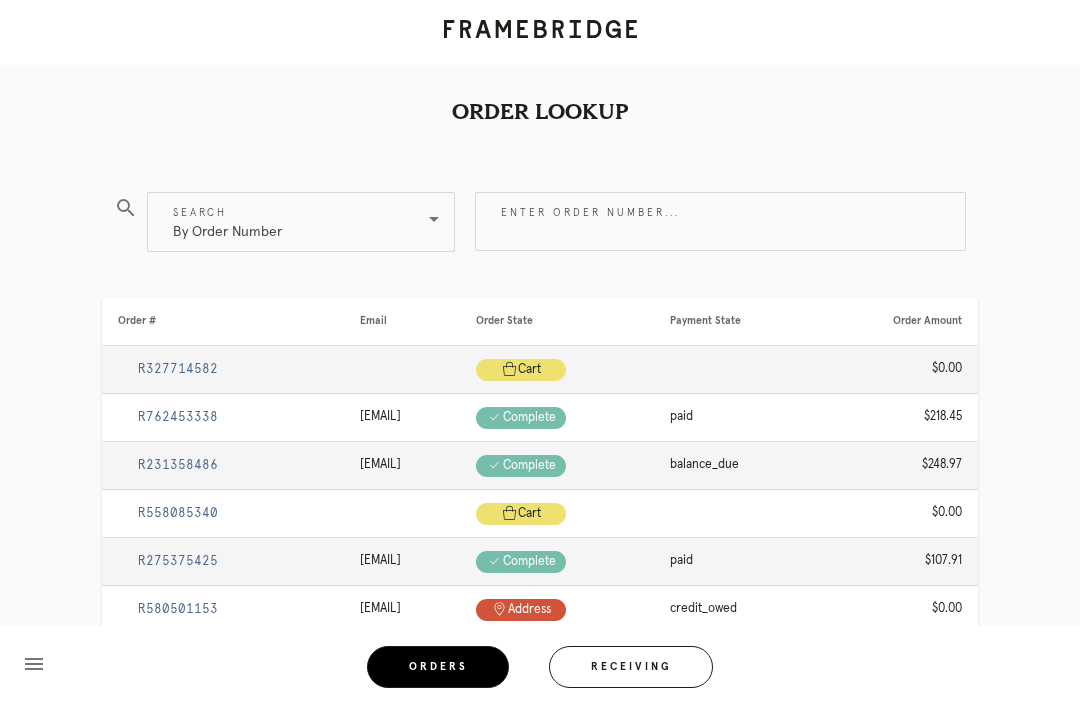 click on "menu
Orders
Receiving" at bounding box center (540, 666) 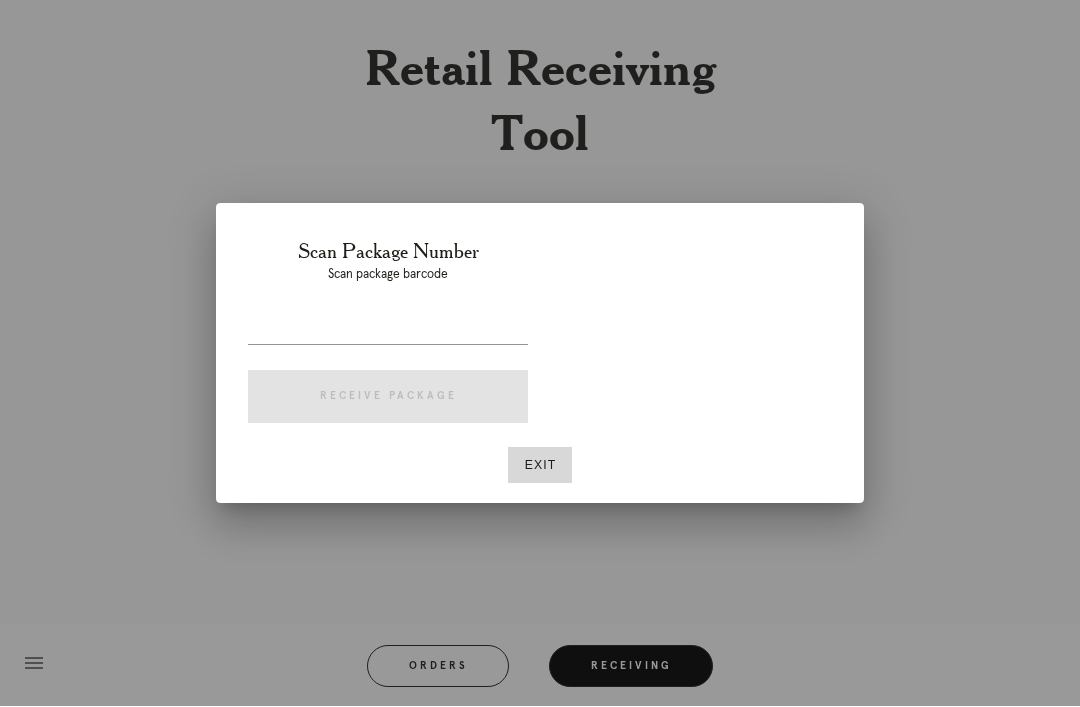 scroll, scrollTop: 64, scrollLeft: 0, axis: vertical 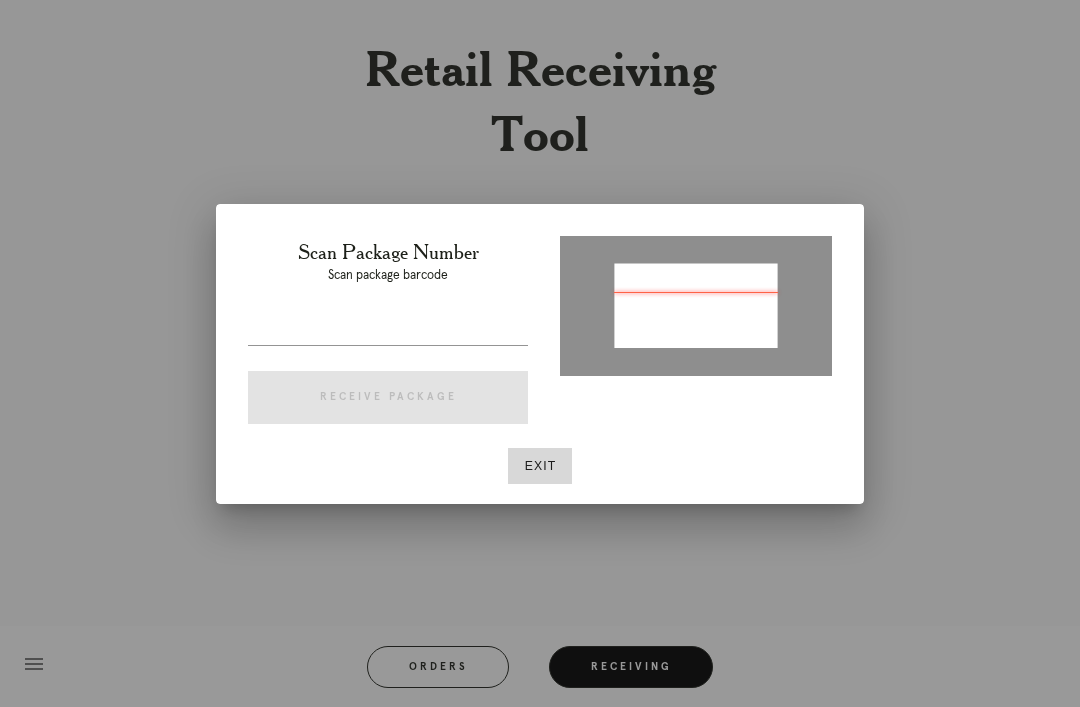 type on "P579444141184138" 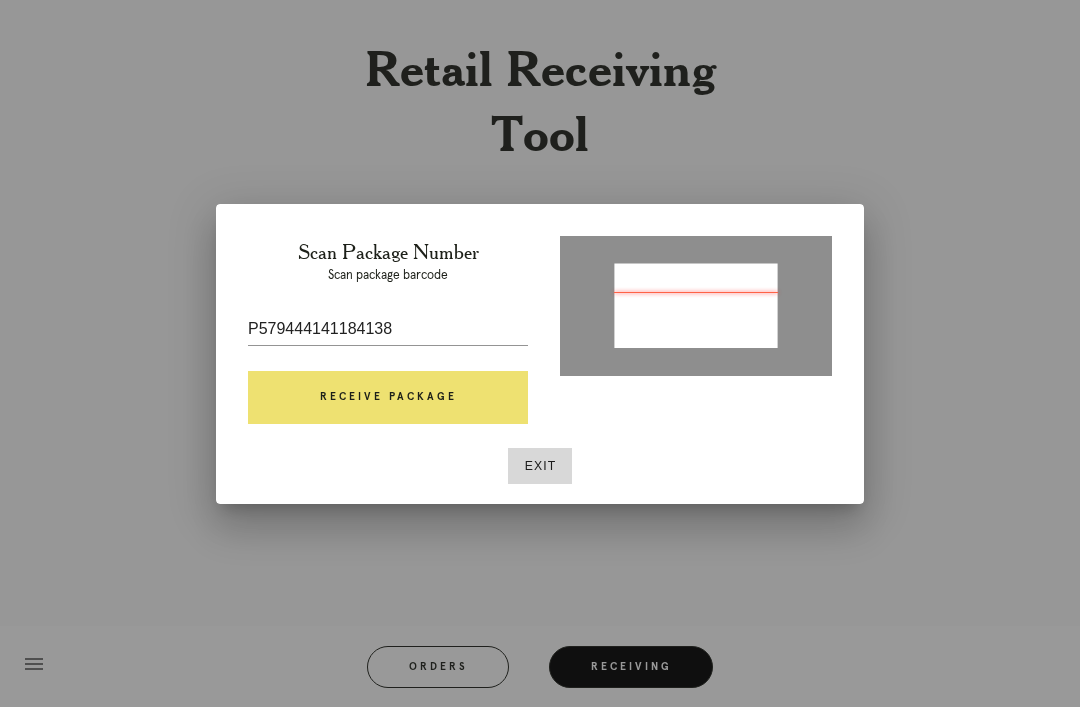 click on "Receive Package" at bounding box center [388, 398] 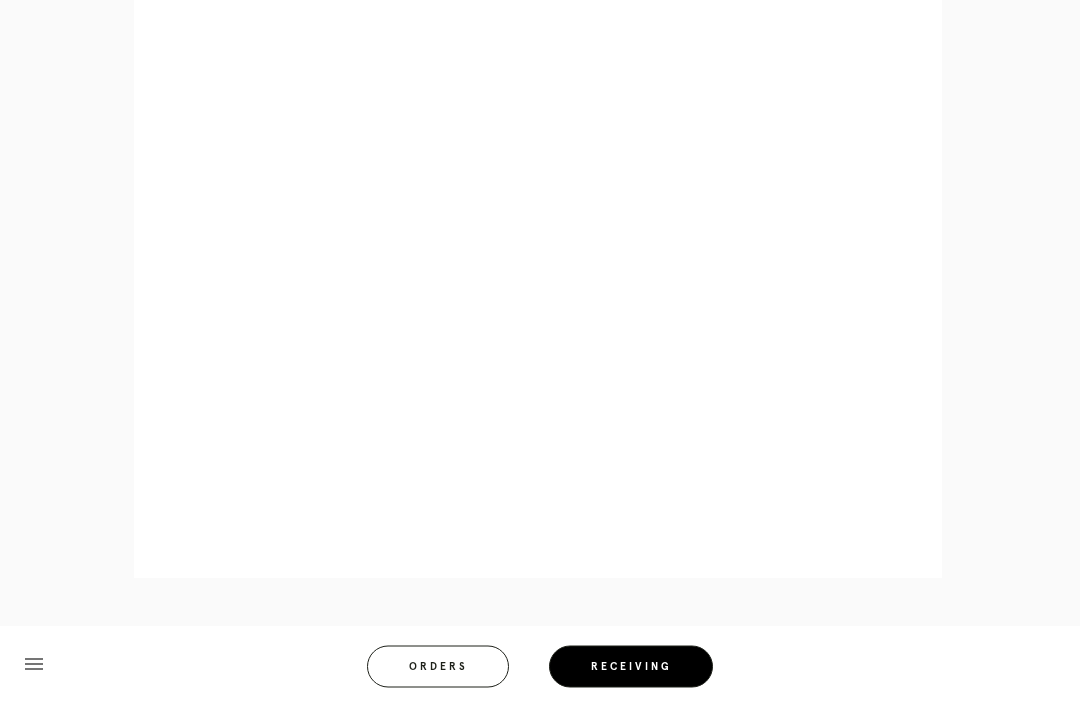 scroll, scrollTop: 858, scrollLeft: 0, axis: vertical 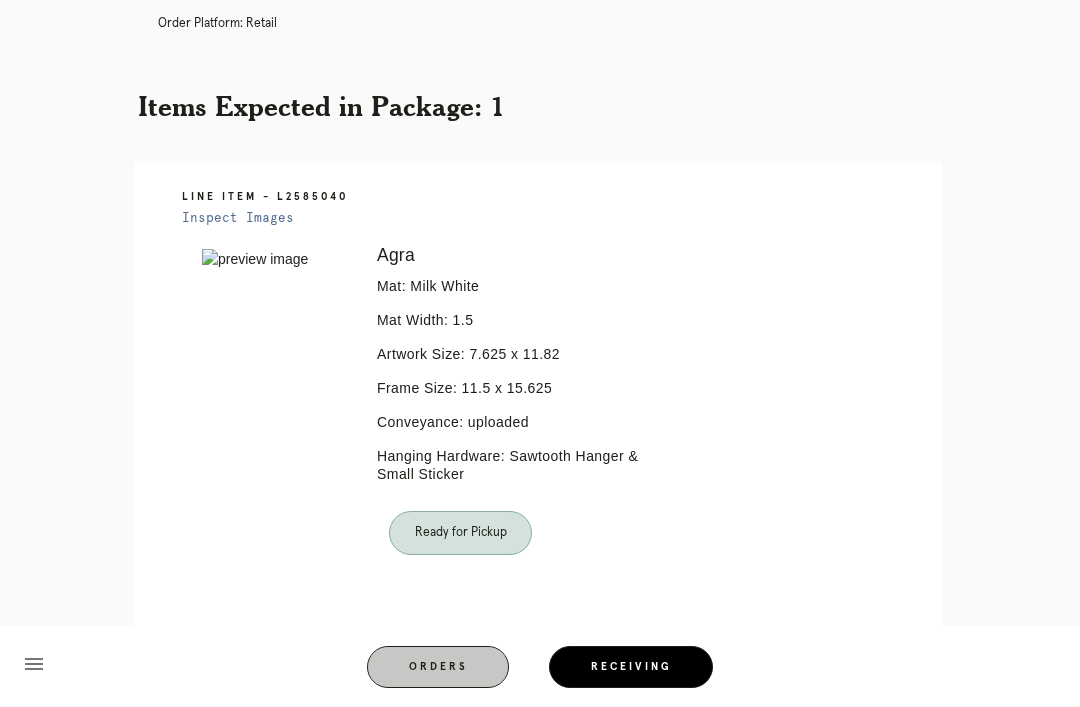 click on "Receiving" at bounding box center (631, 667) 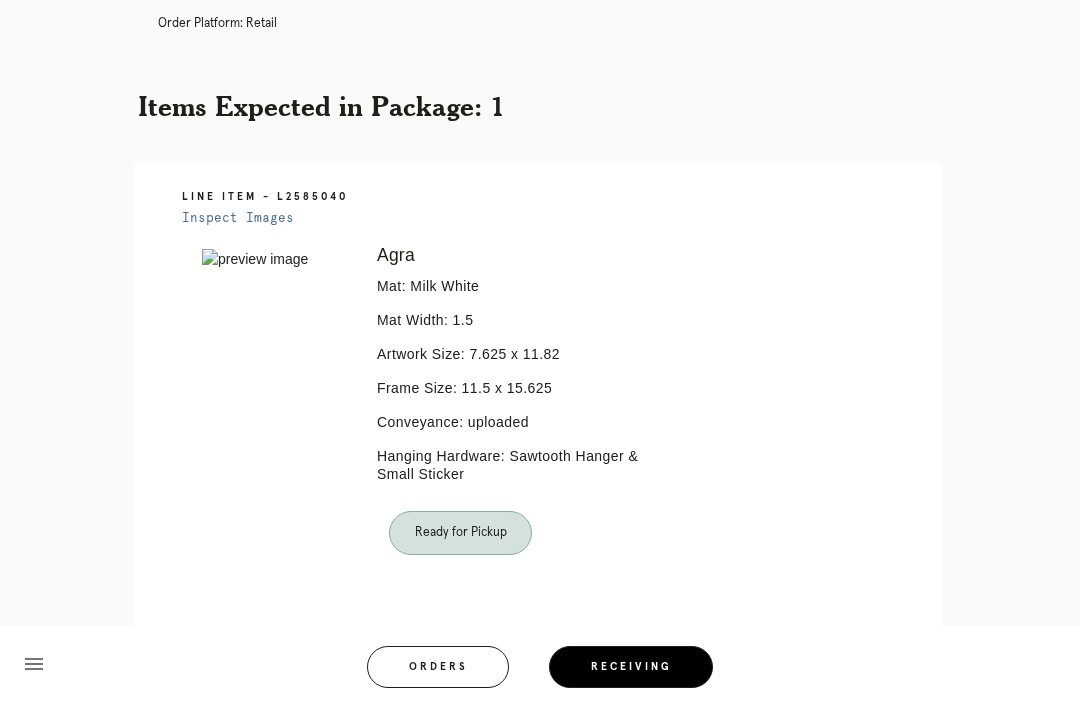 scroll, scrollTop: 0, scrollLeft: 0, axis: both 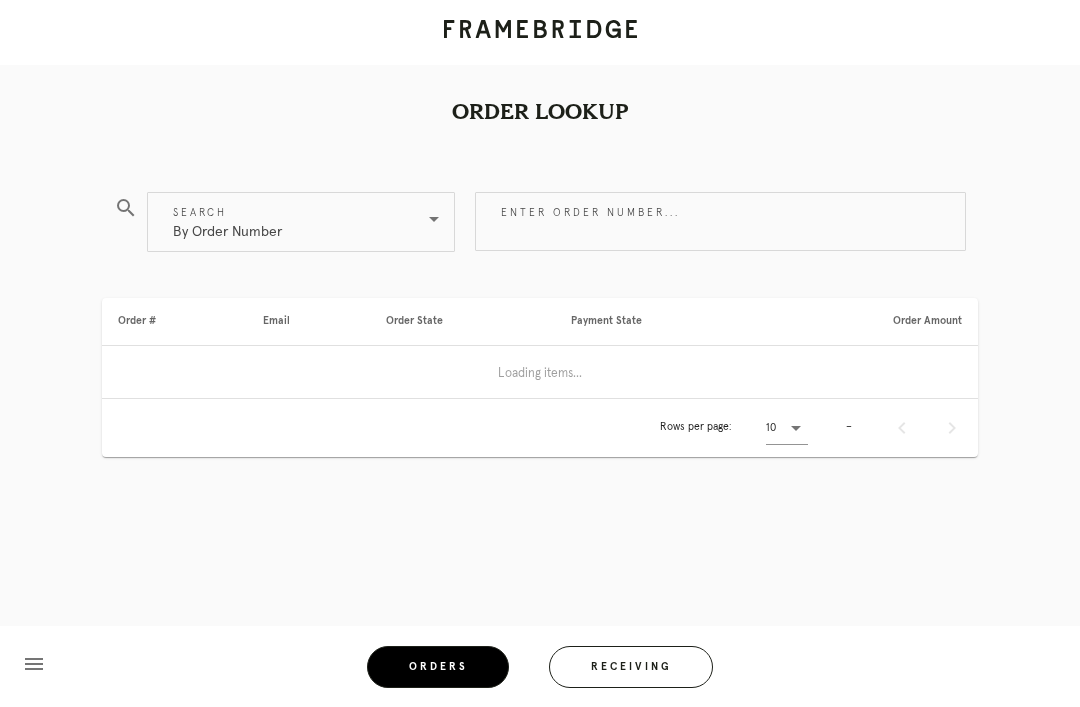 click on "Receiving" at bounding box center [631, 667] 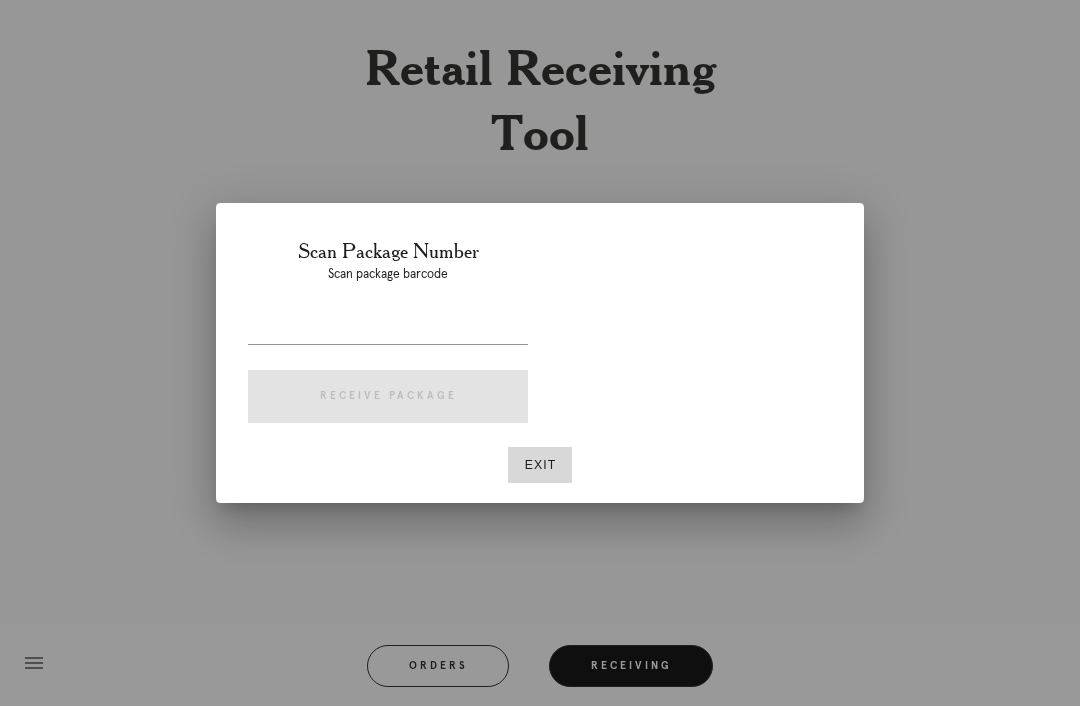 scroll, scrollTop: 64, scrollLeft: 0, axis: vertical 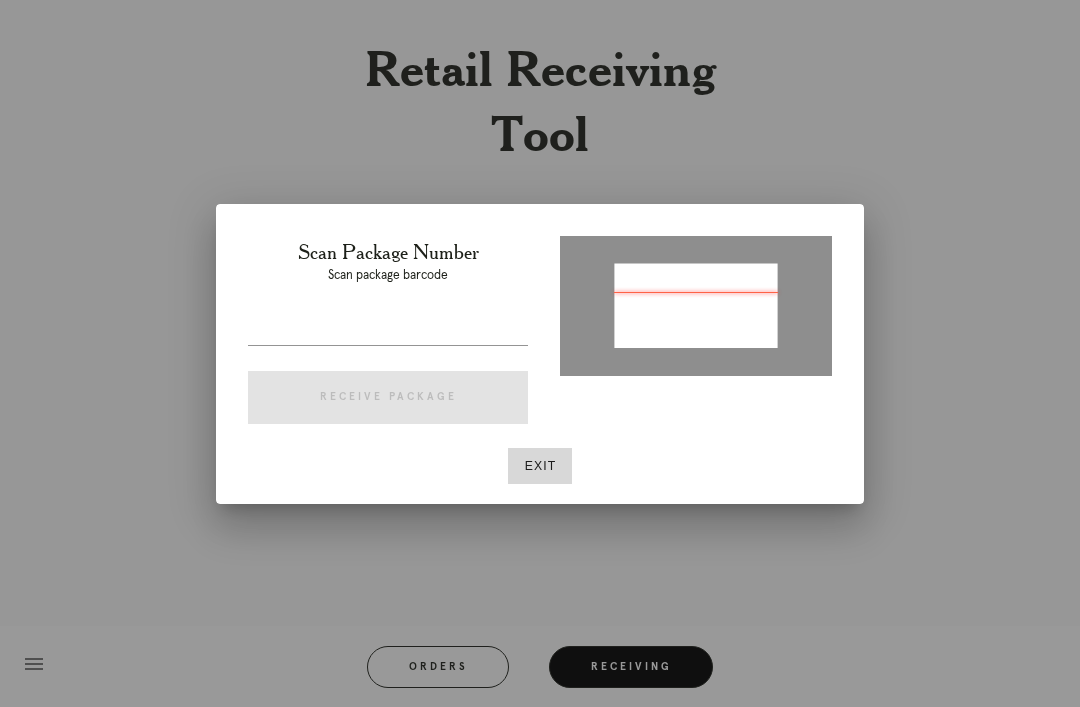 type on "P027364734032425" 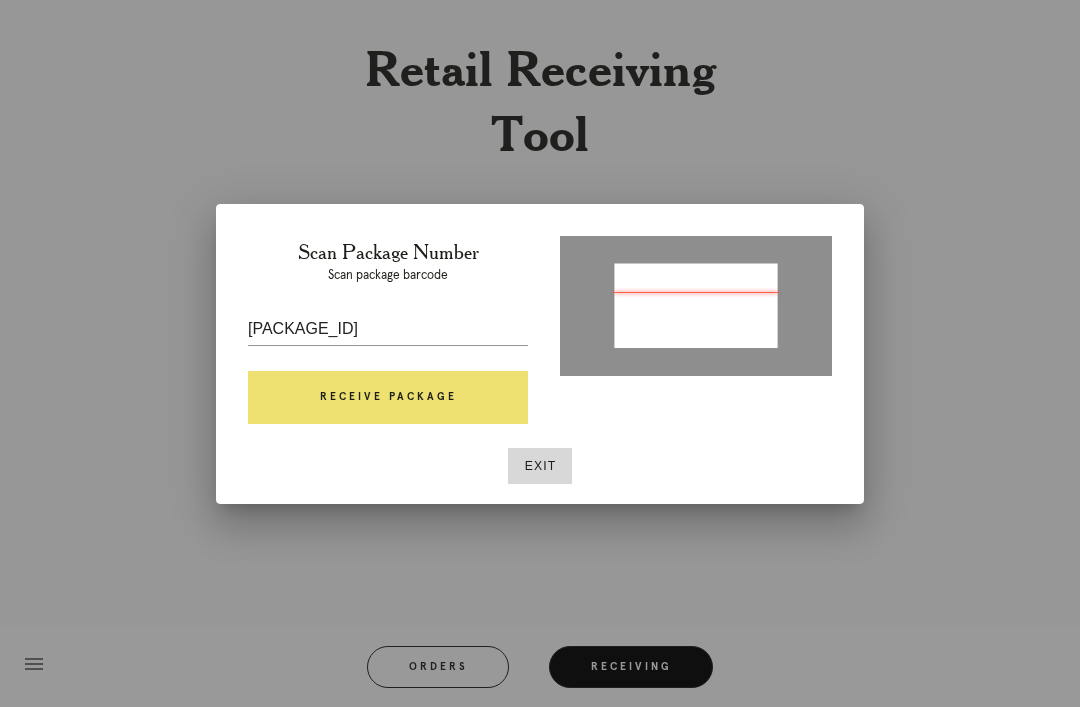 click on "Receive Package" at bounding box center (388, 398) 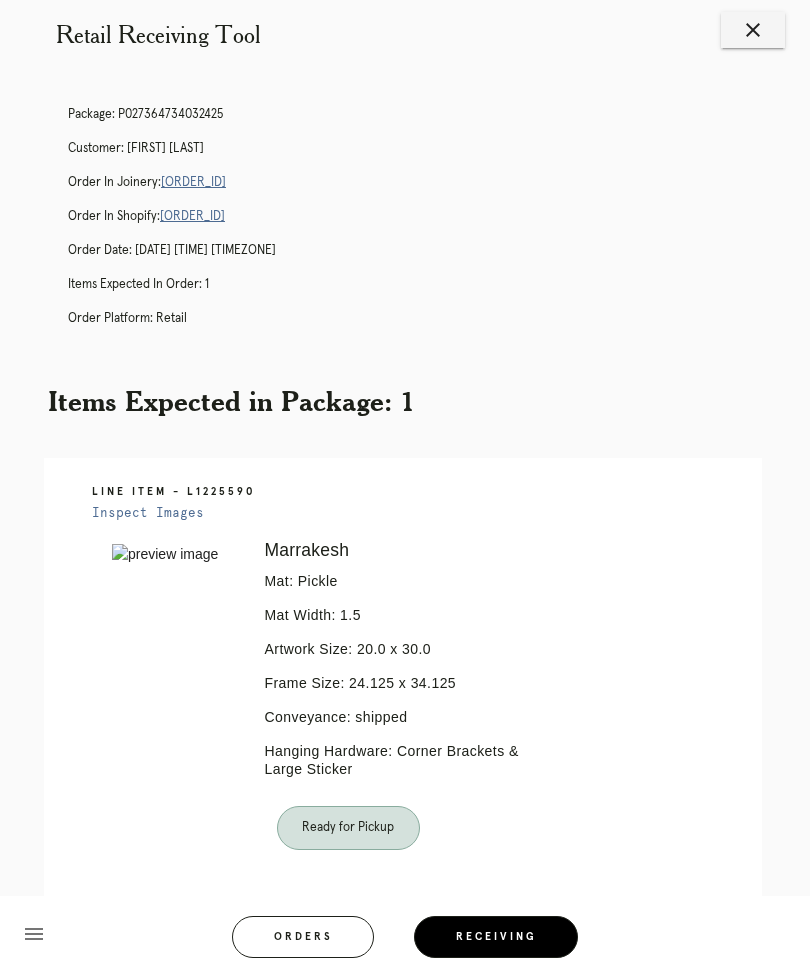 scroll, scrollTop: 29, scrollLeft: 0, axis: vertical 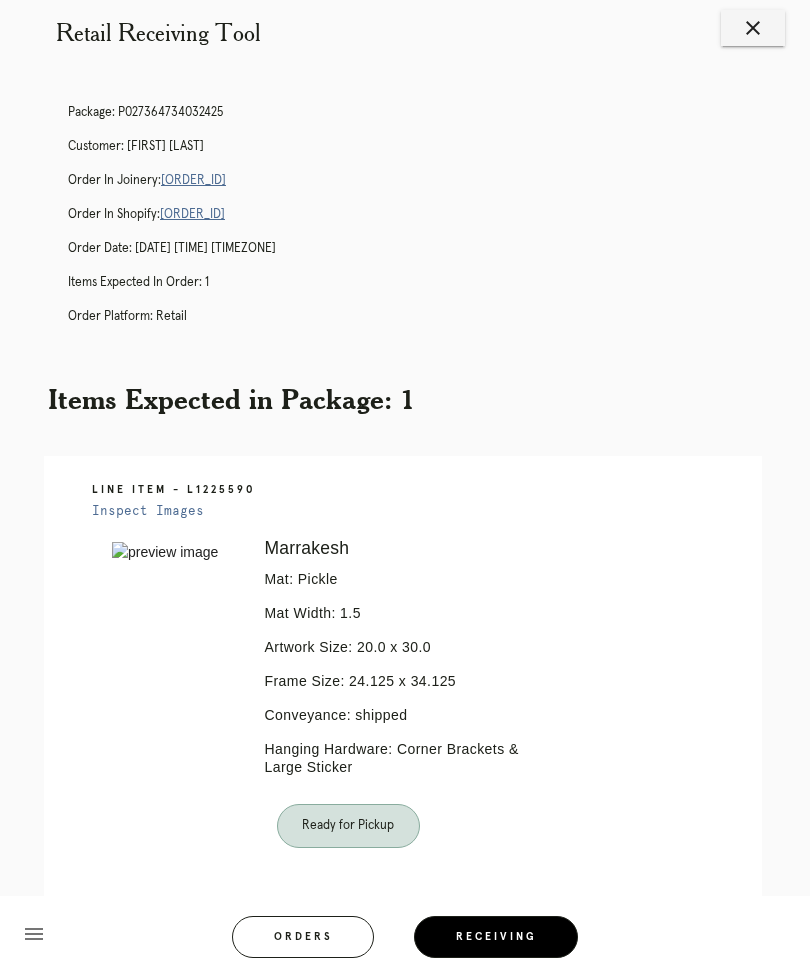click on "Orders" at bounding box center [303, 937] 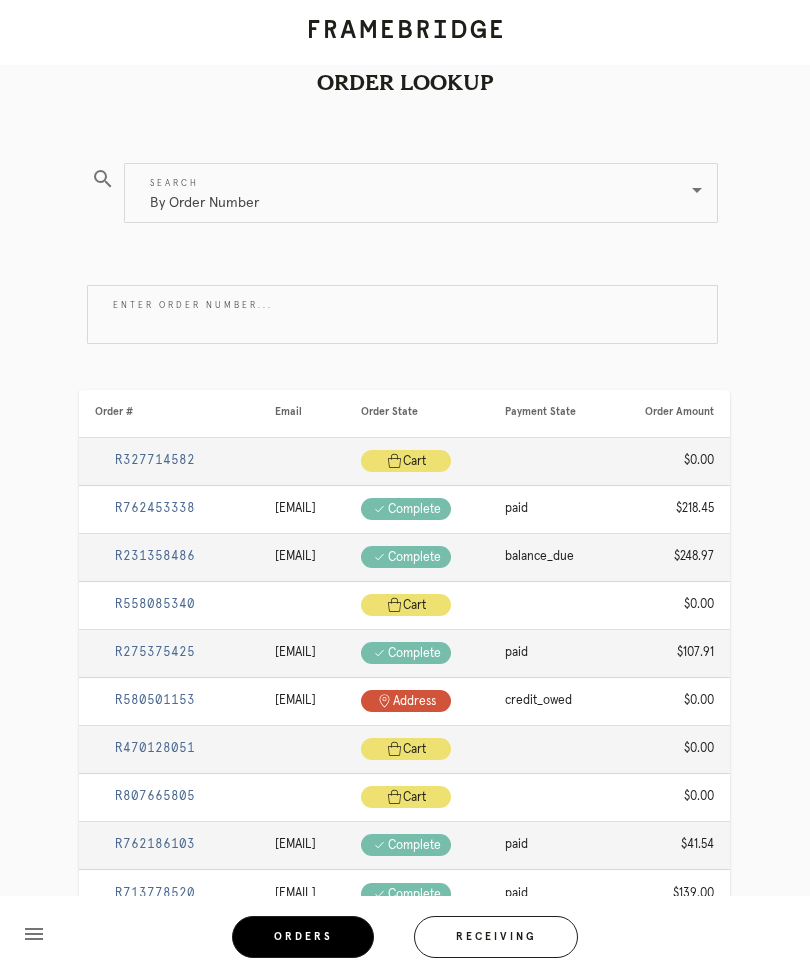 click on "Receiving" at bounding box center [496, 937] 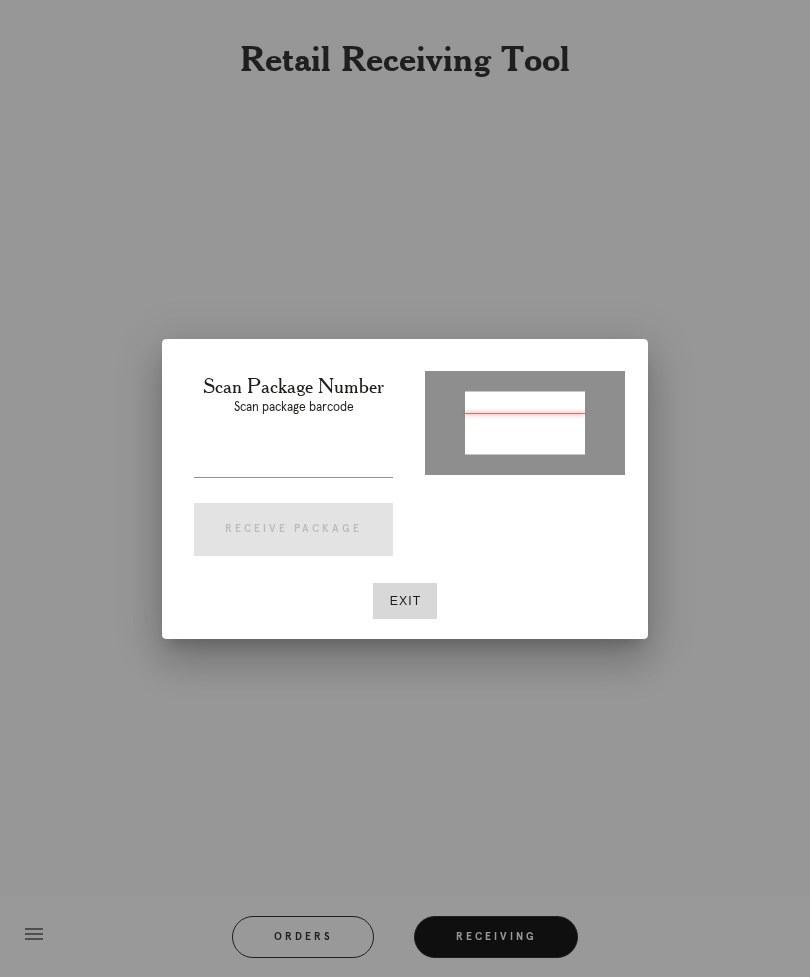 type on "P299490792421870" 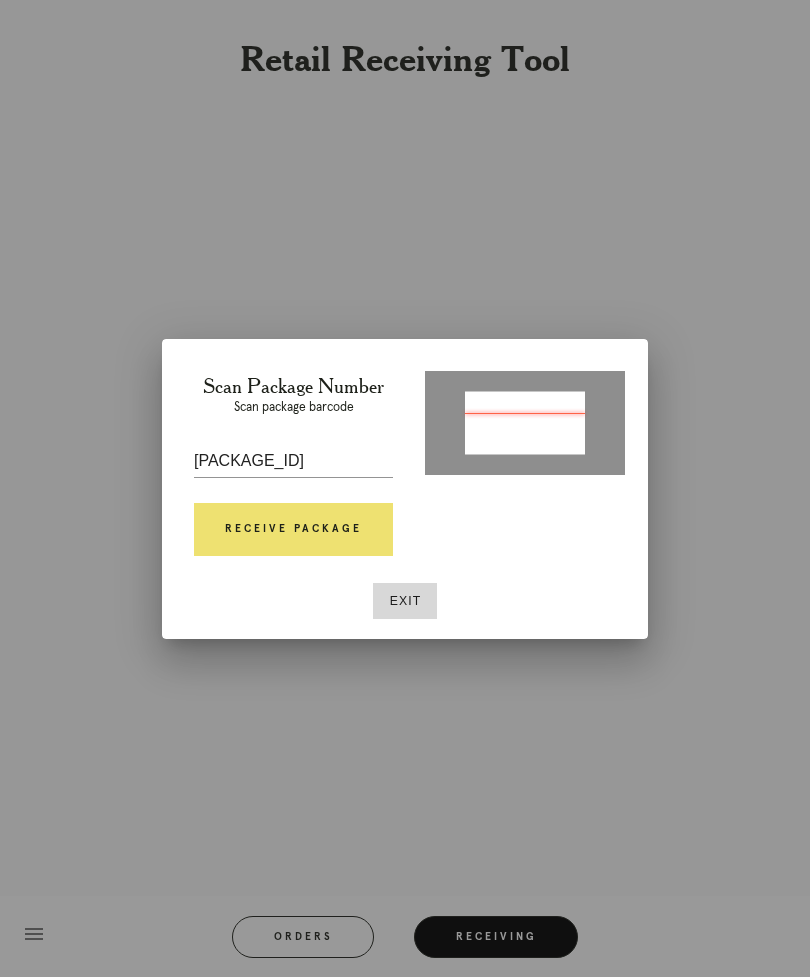 click on "Receive Package" at bounding box center [293, 530] 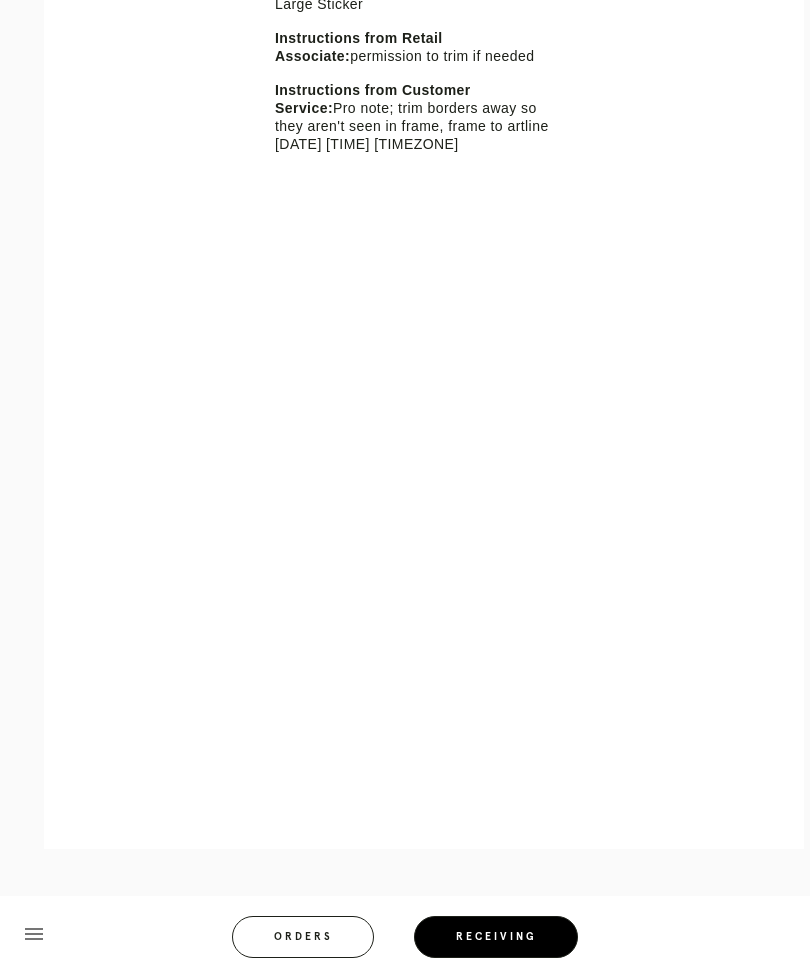 scroll, scrollTop: 728, scrollLeft: 0, axis: vertical 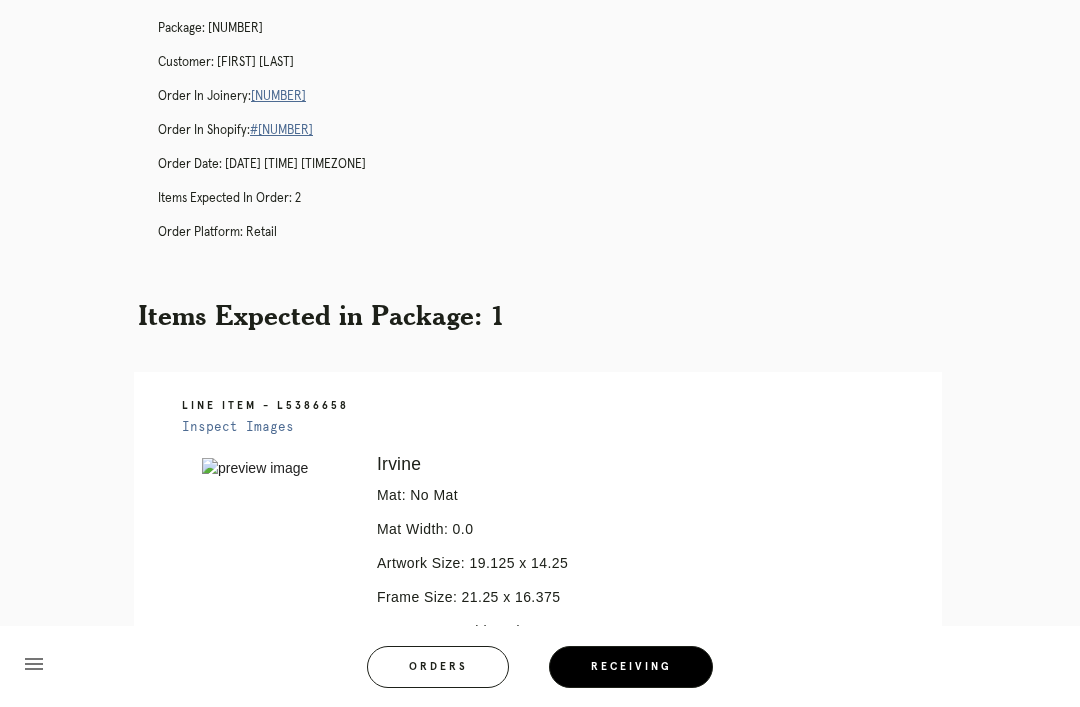 click on "Orders" at bounding box center (438, 667) 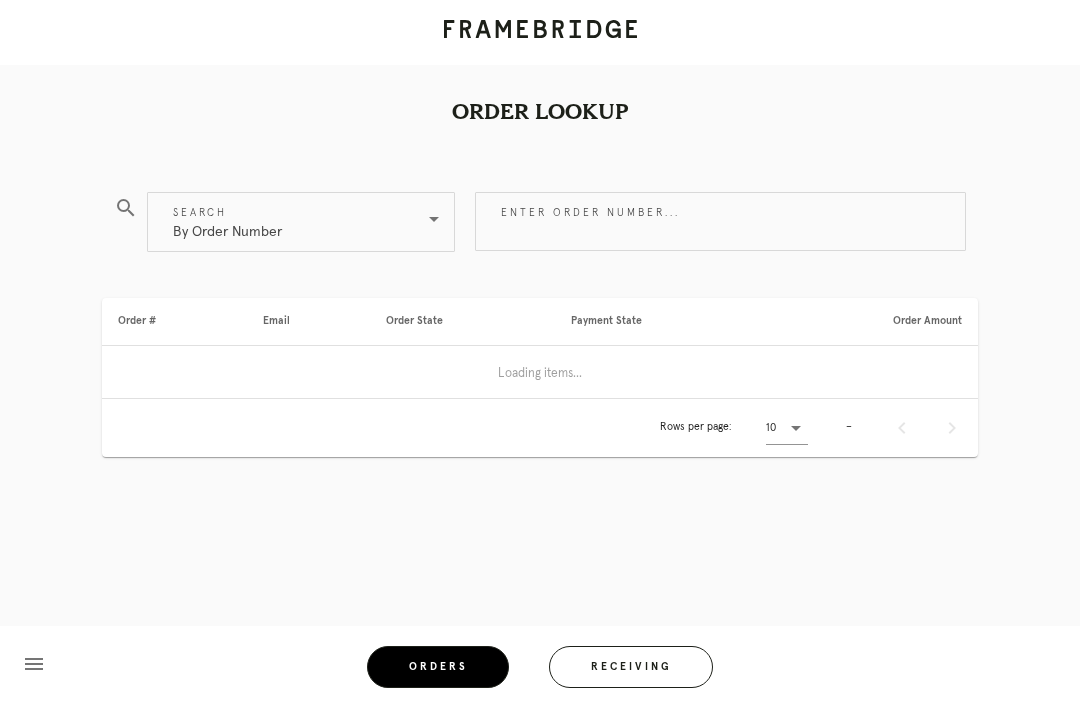 scroll, scrollTop: 0, scrollLeft: 0, axis: both 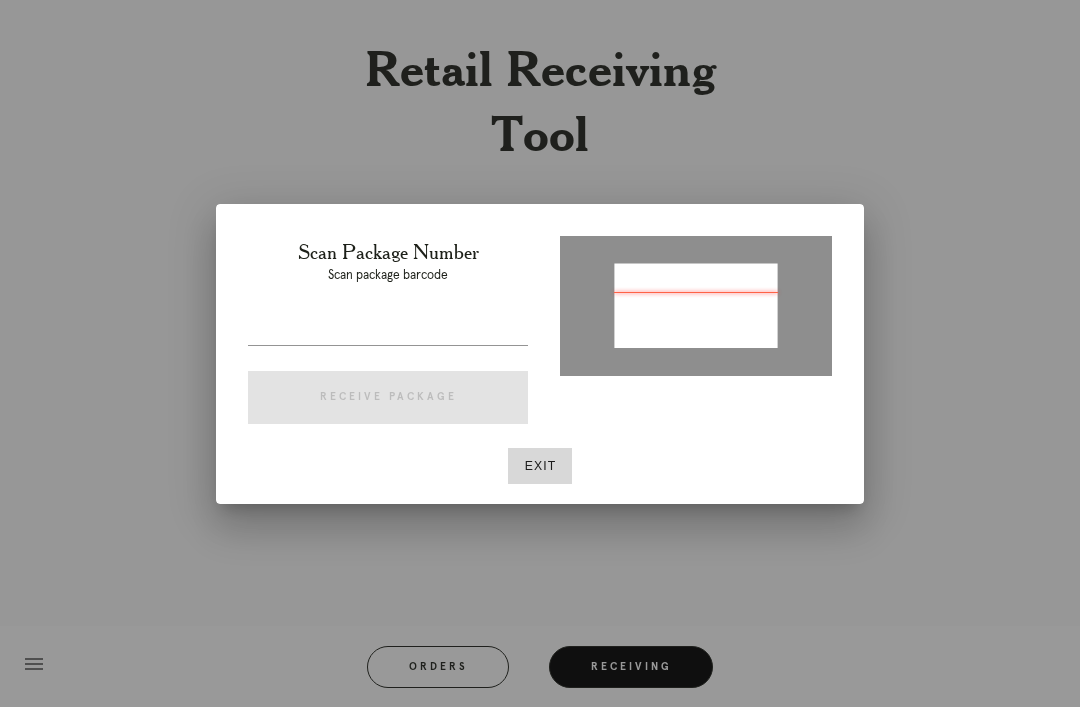 type on "[NUMBER]" 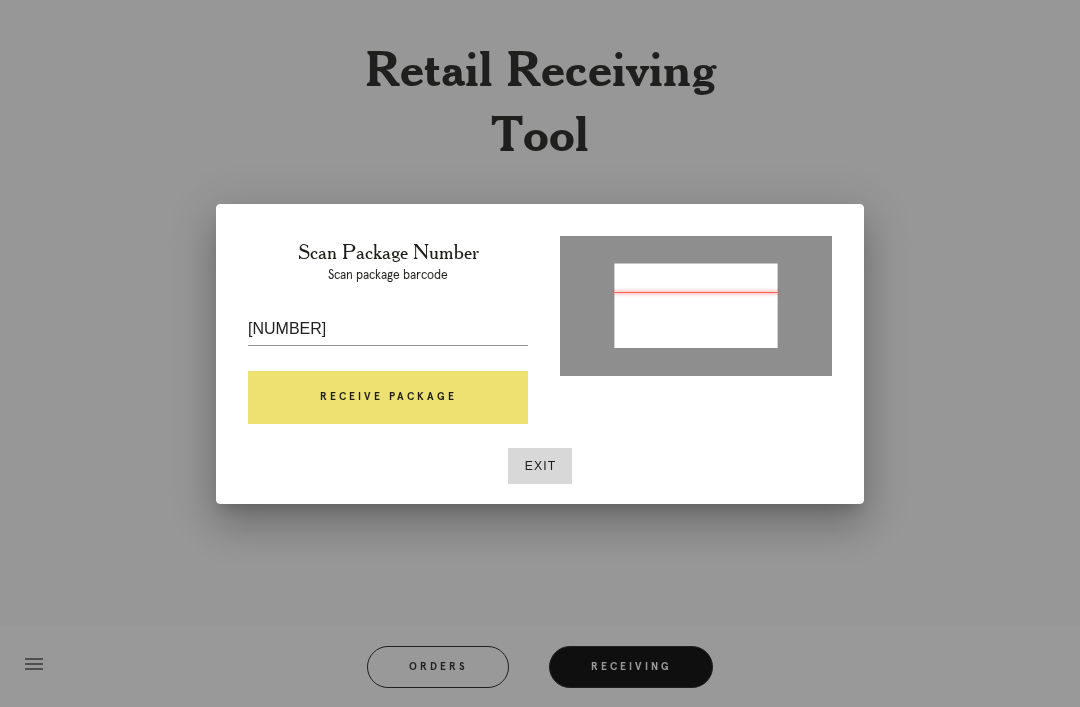 click on "Receive Package" at bounding box center [388, 398] 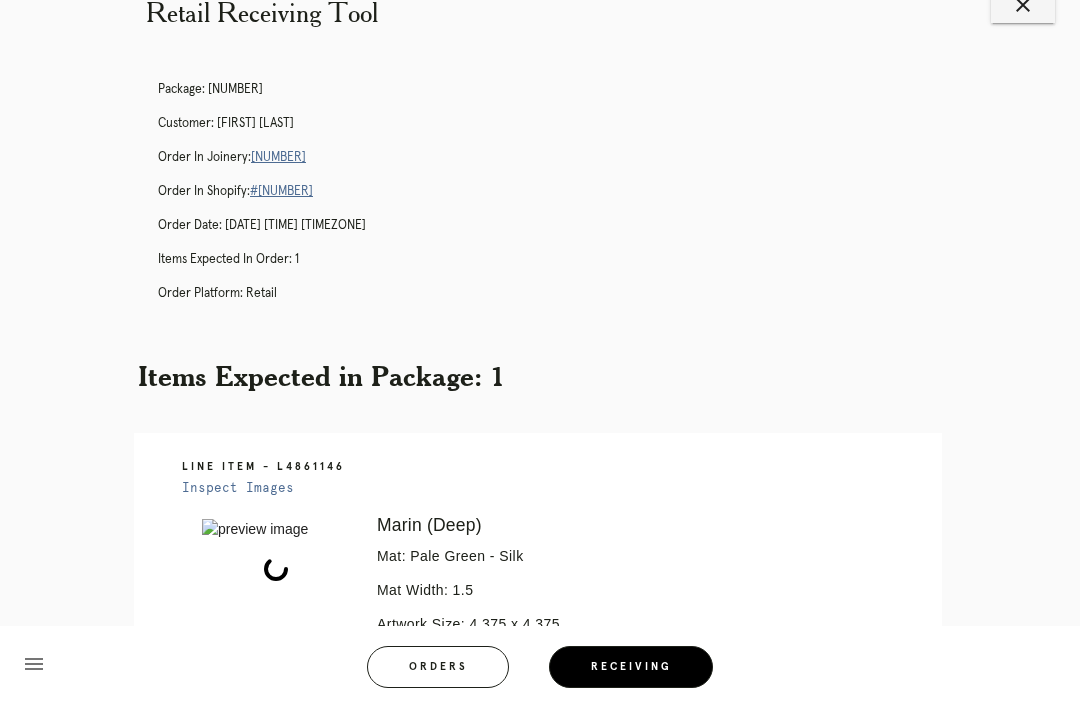 scroll, scrollTop: 51, scrollLeft: 0, axis: vertical 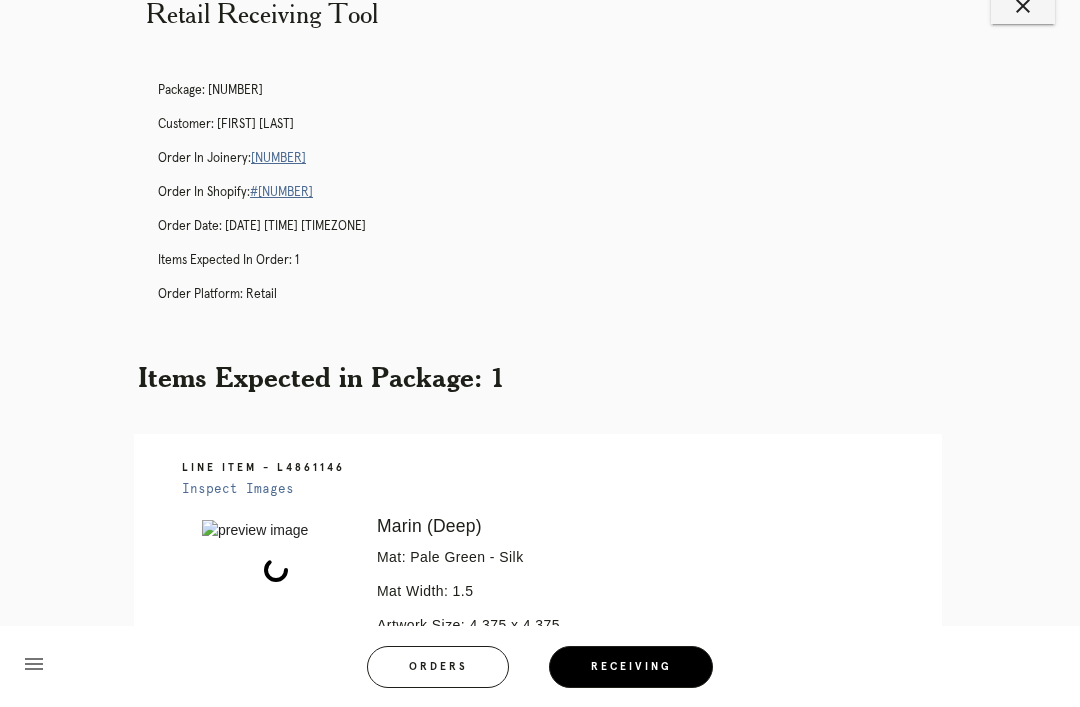 click on "Inspect Images" at bounding box center (238, 489) 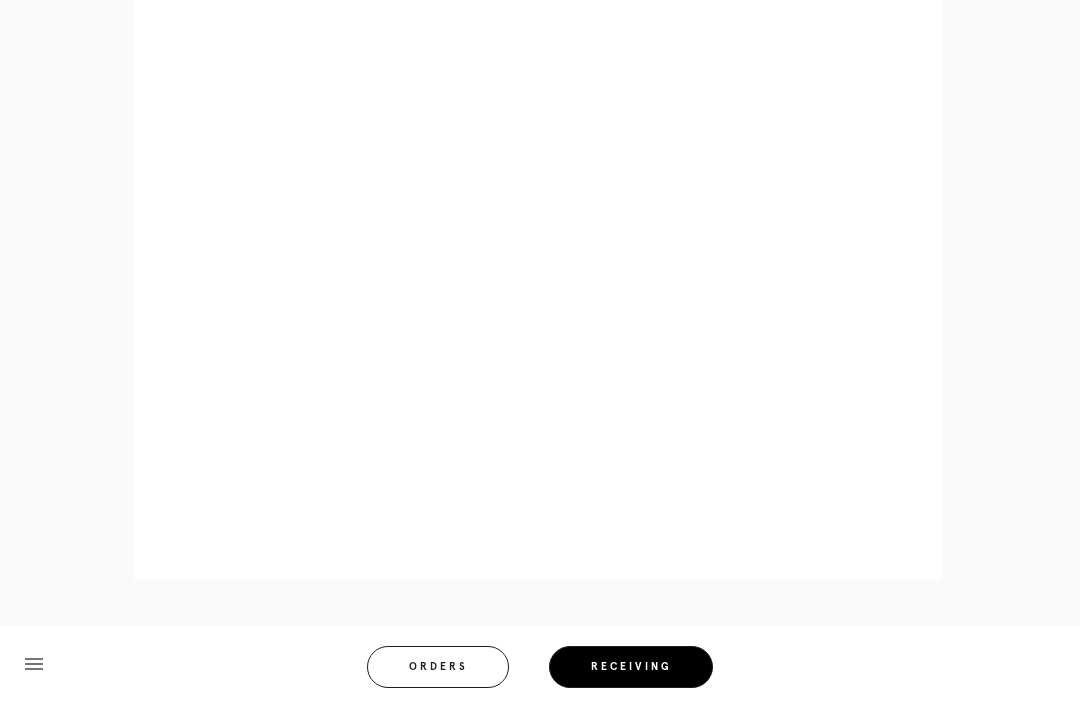 scroll, scrollTop: 1125, scrollLeft: 0, axis: vertical 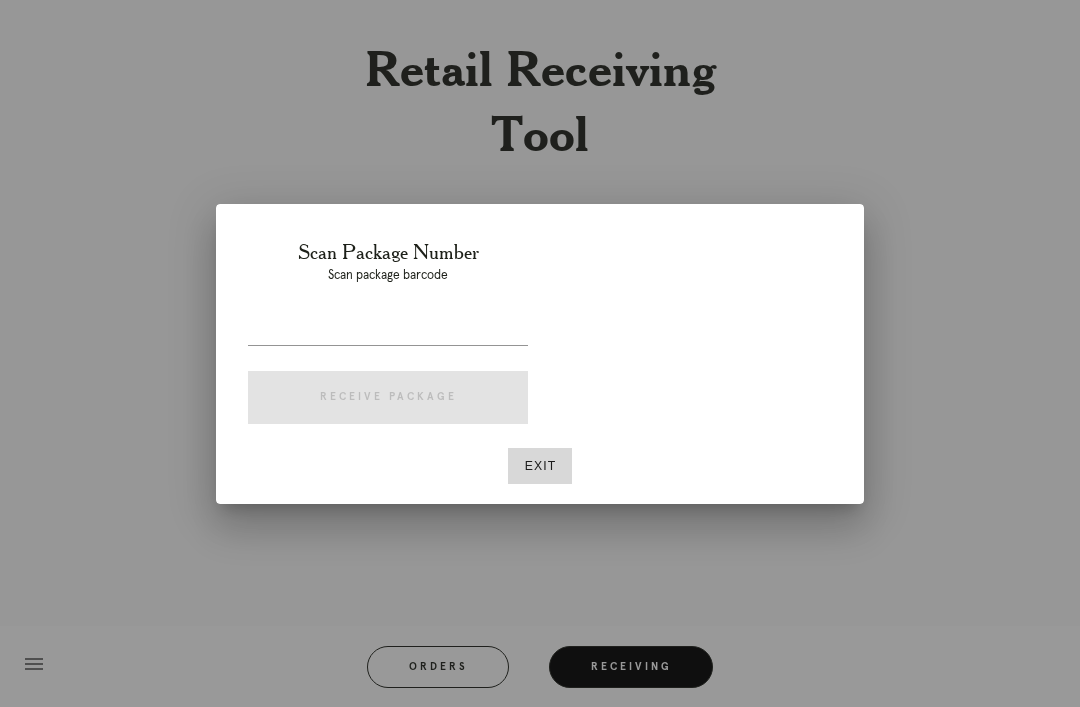 click on "Exit" at bounding box center (540, 466) 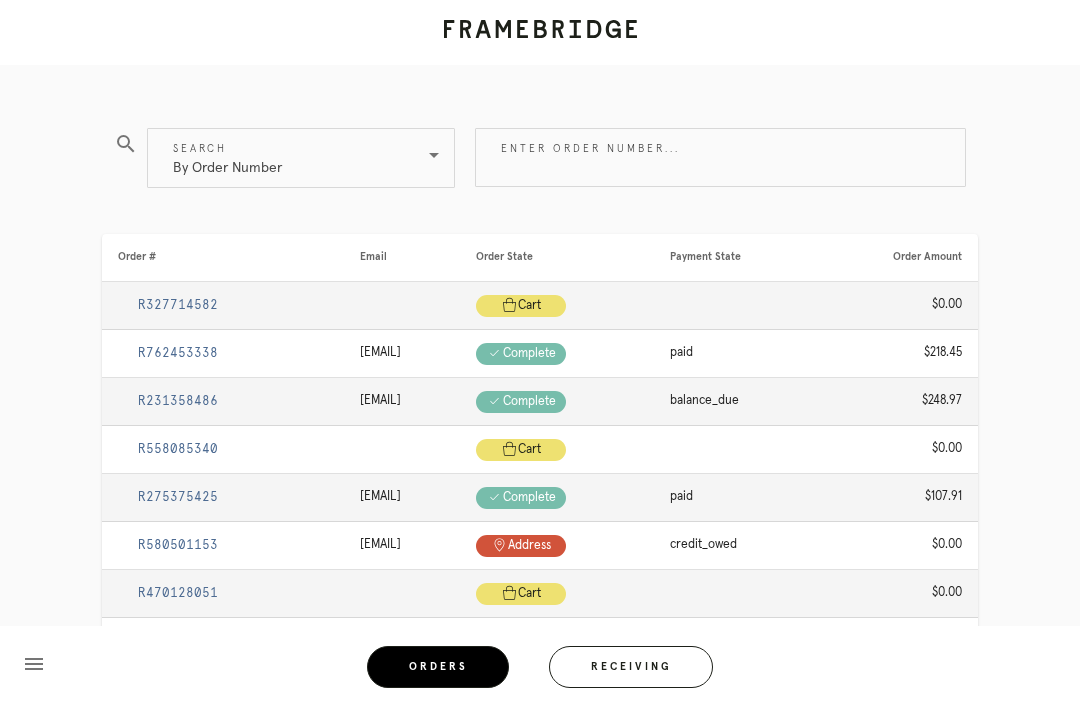 click on "Receiving" at bounding box center (631, 667) 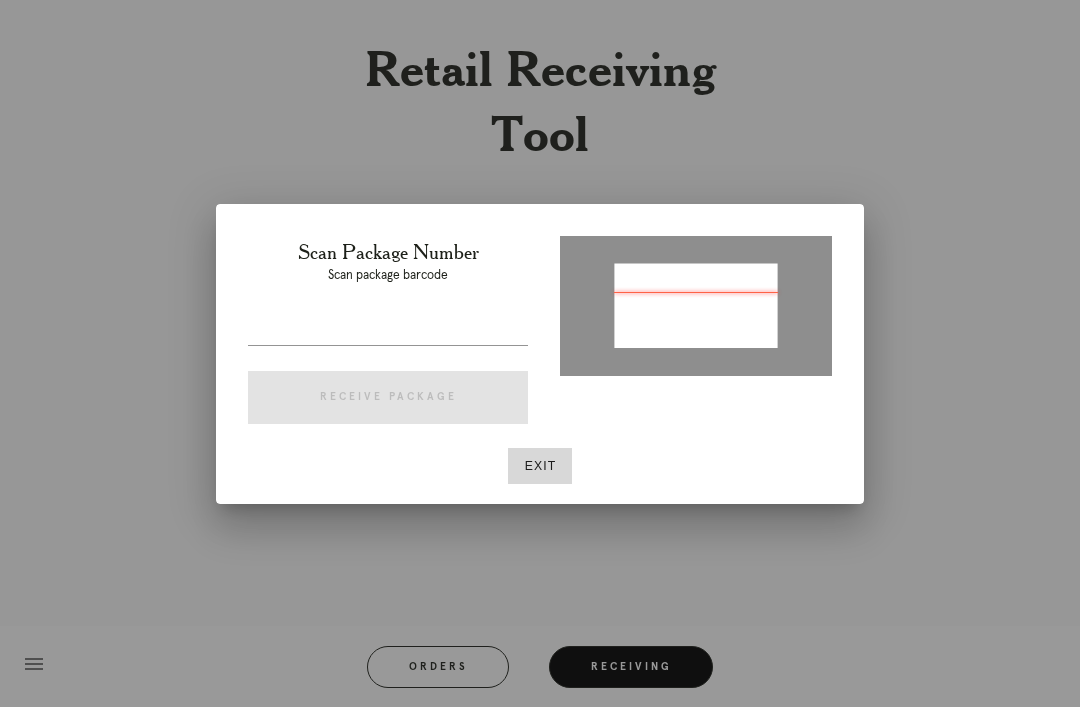 type on "P707916187731486" 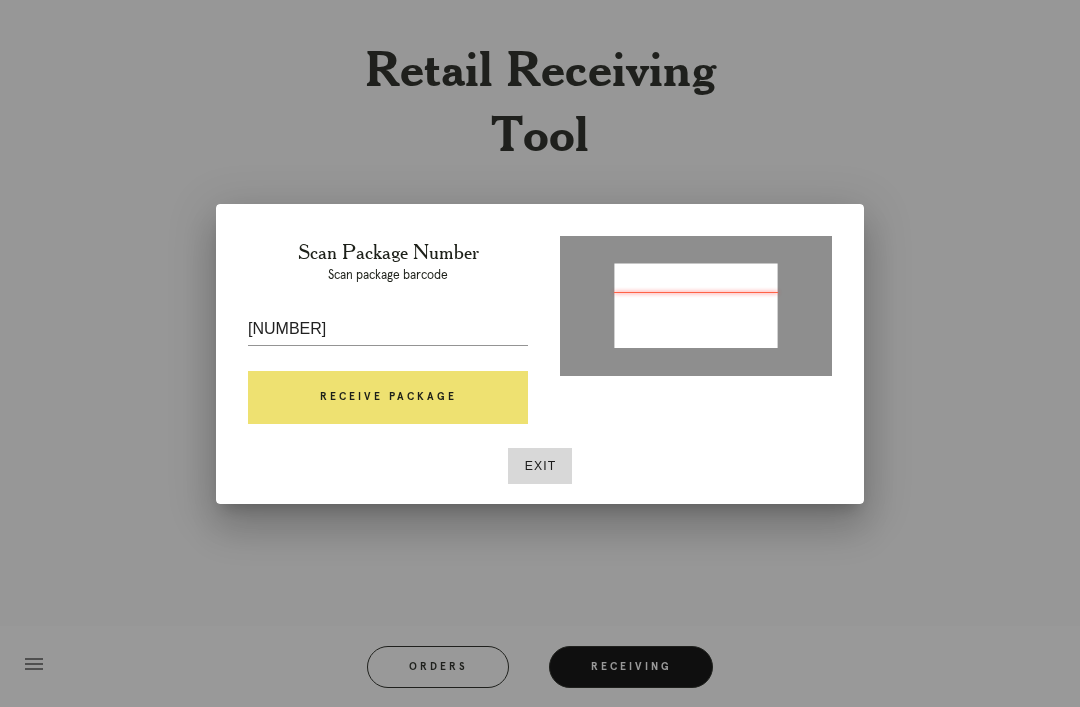 click on "Receive Package" at bounding box center [388, 398] 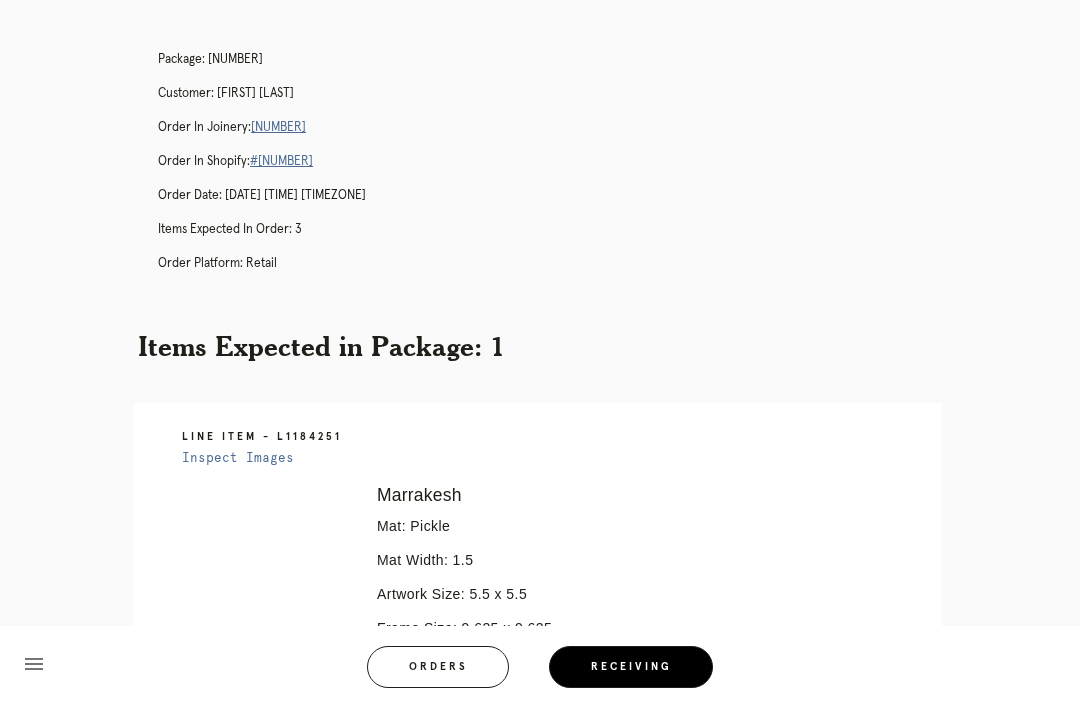 scroll, scrollTop: 0, scrollLeft: 0, axis: both 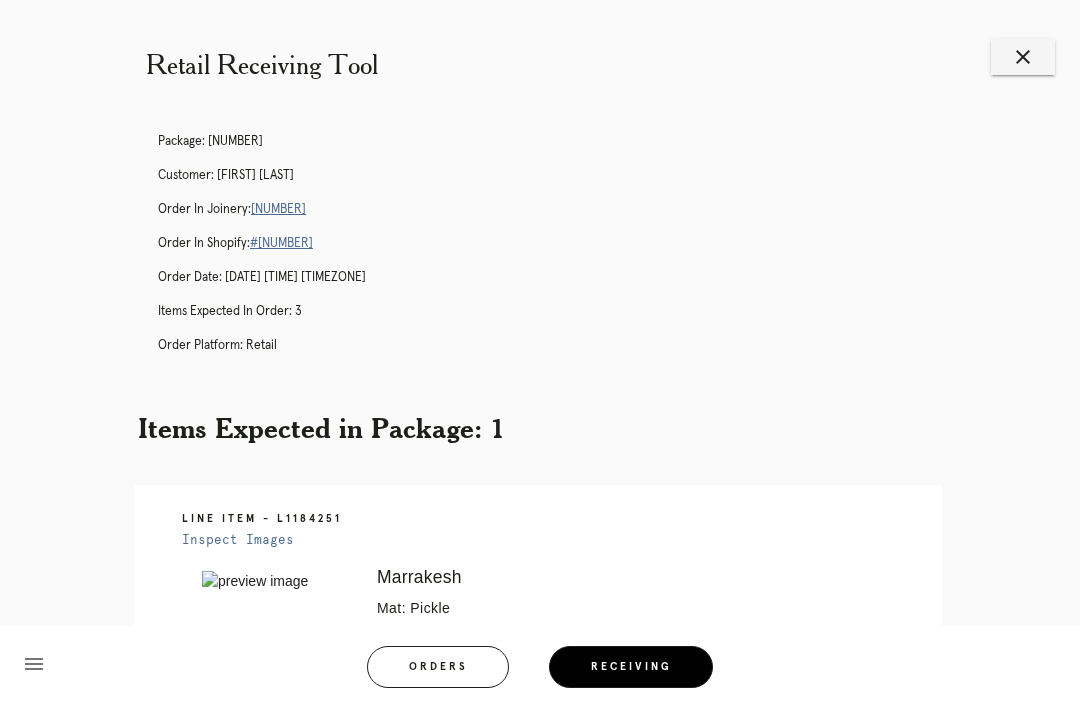 click on "R096743789" at bounding box center [278, 209] 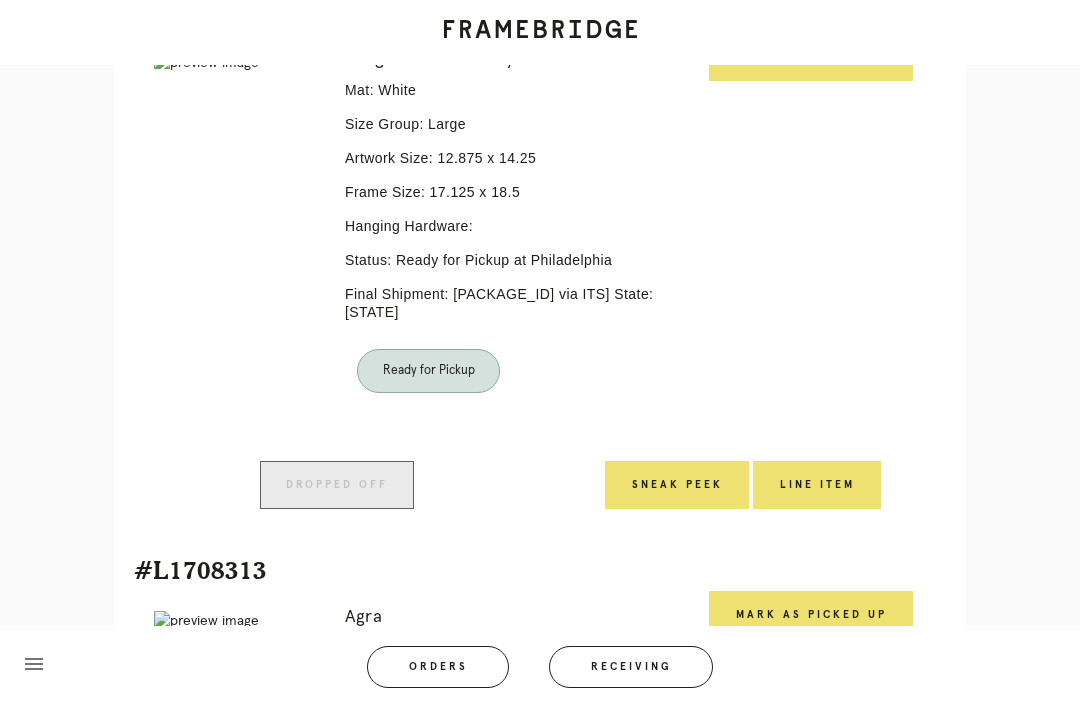 scroll, scrollTop: 507, scrollLeft: 0, axis: vertical 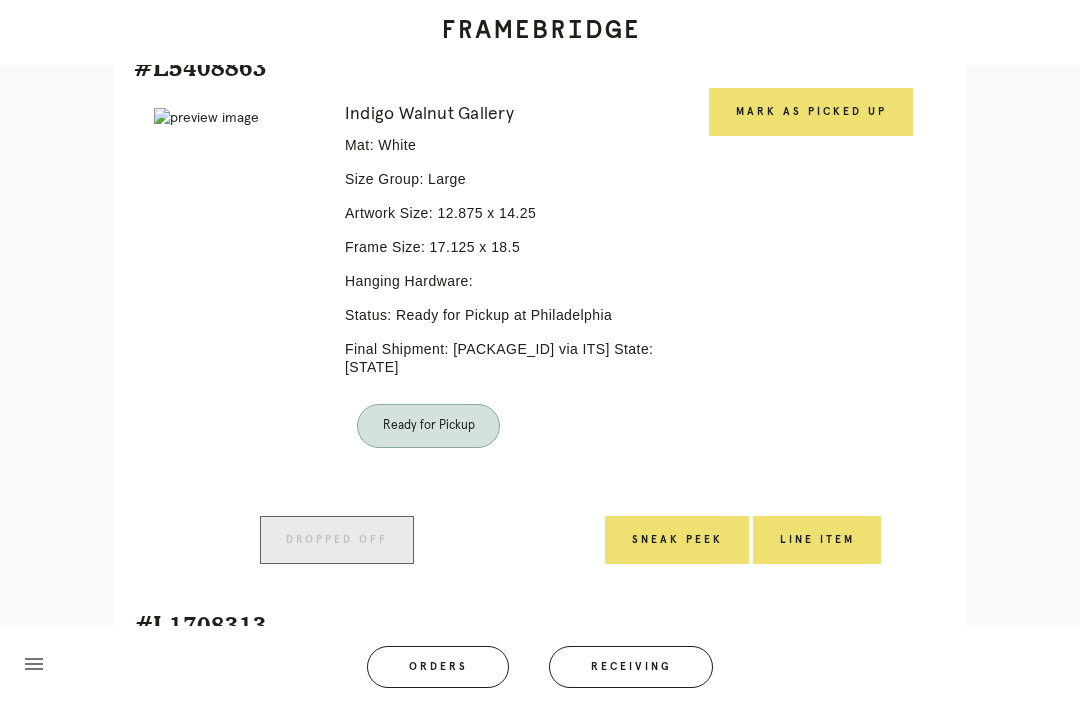 click on "Mark as Picked Up" at bounding box center (811, 112) 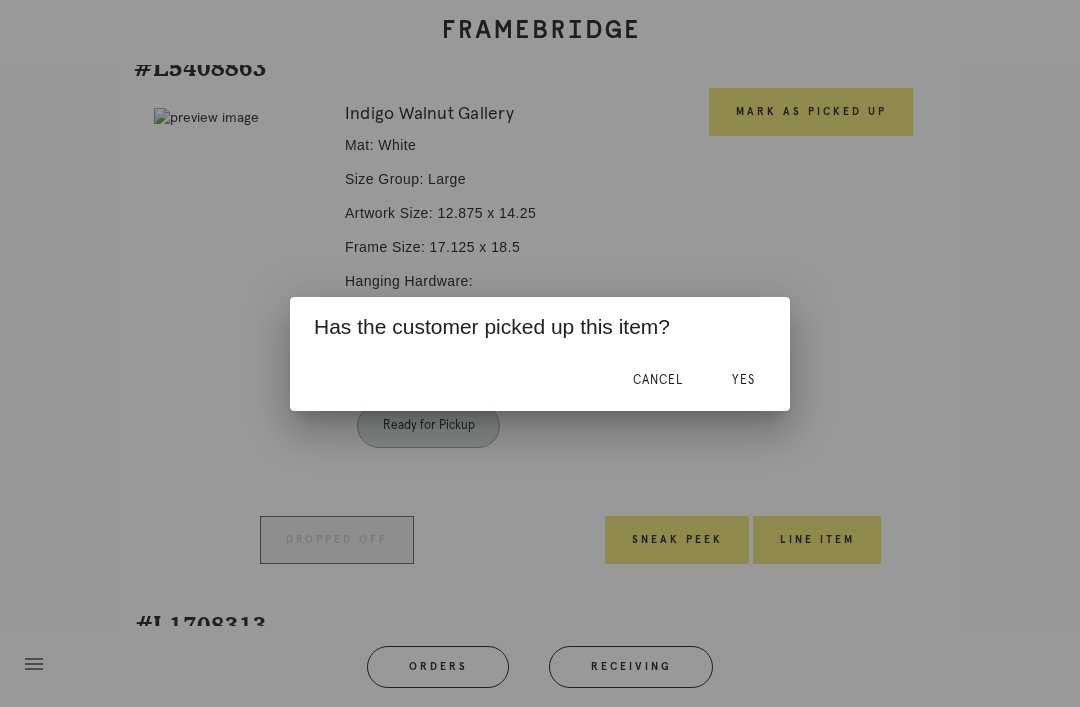 click on "Yes" at bounding box center [743, 381] 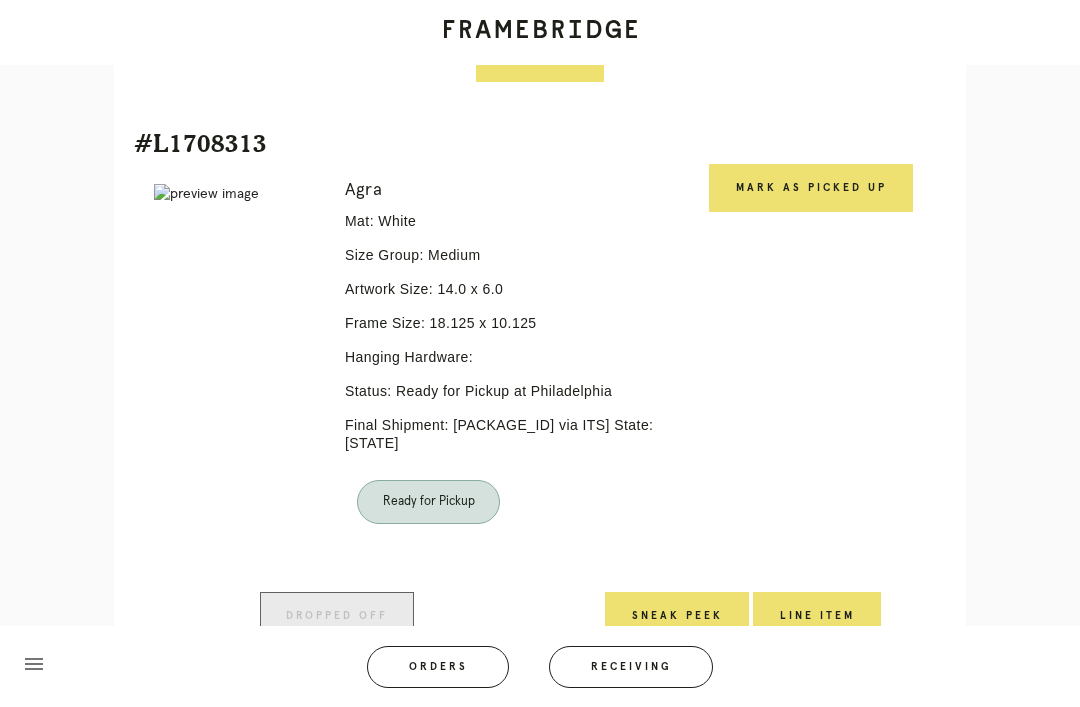 scroll, scrollTop: 974, scrollLeft: 0, axis: vertical 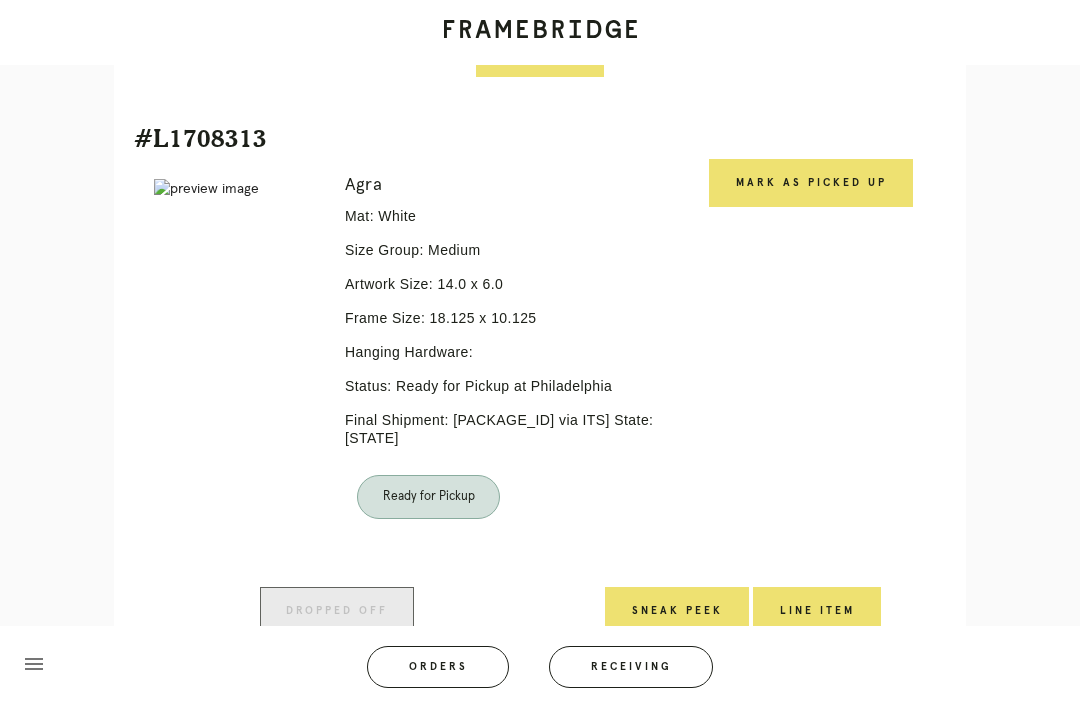 click on "Mark as Picked Up" at bounding box center (811, 183) 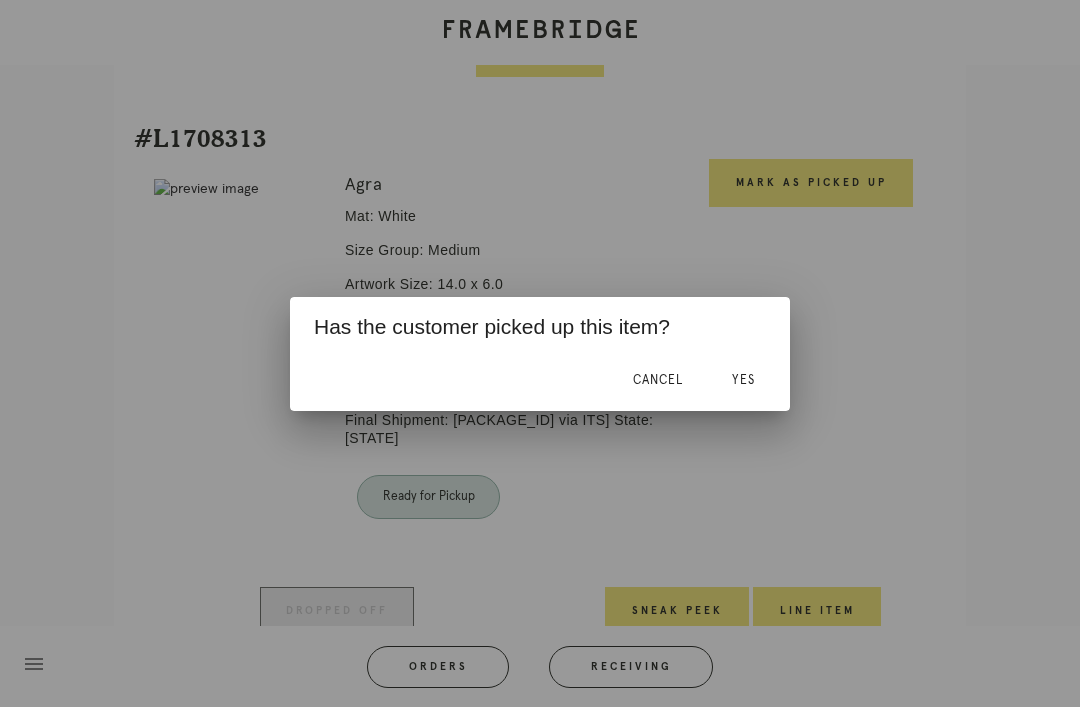 click on "Yes" at bounding box center (743, 381) 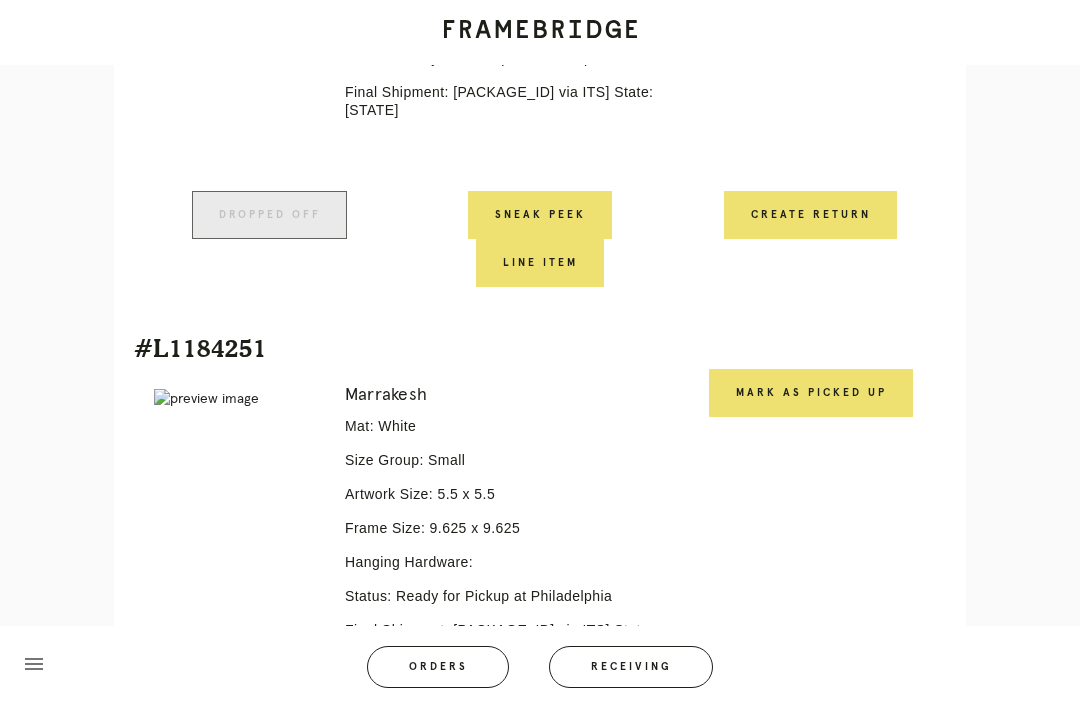 scroll, scrollTop: 1369, scrollLeft: 0, axis: vertical 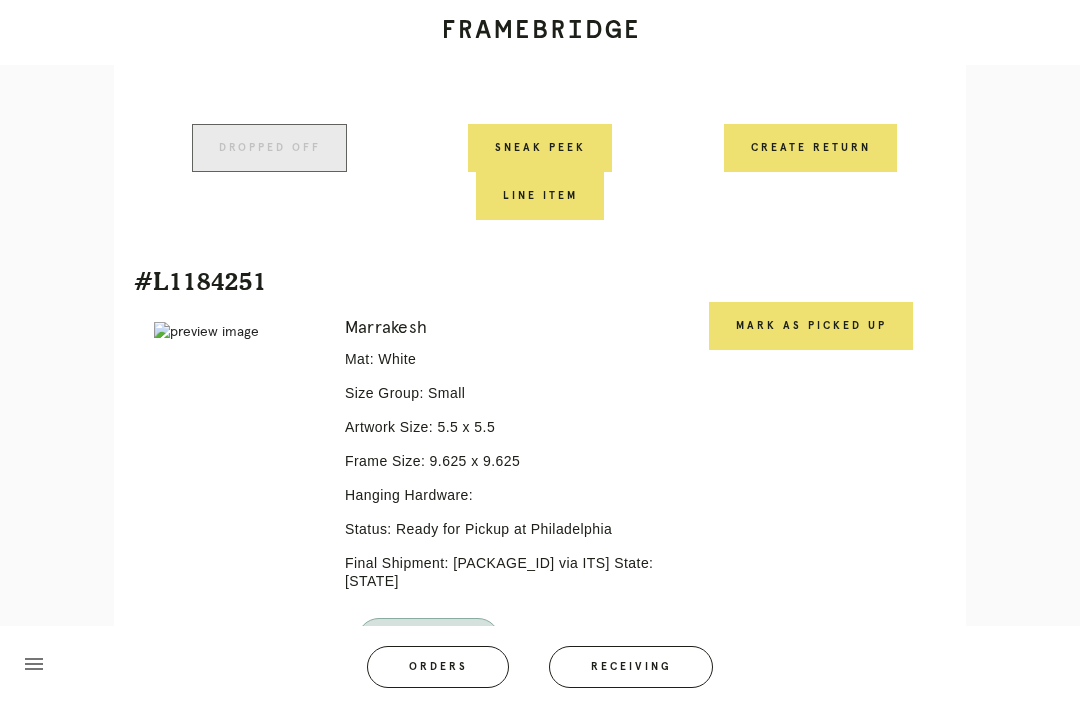 click on "Mark as Picked Up" at bounding box center (811, 326) 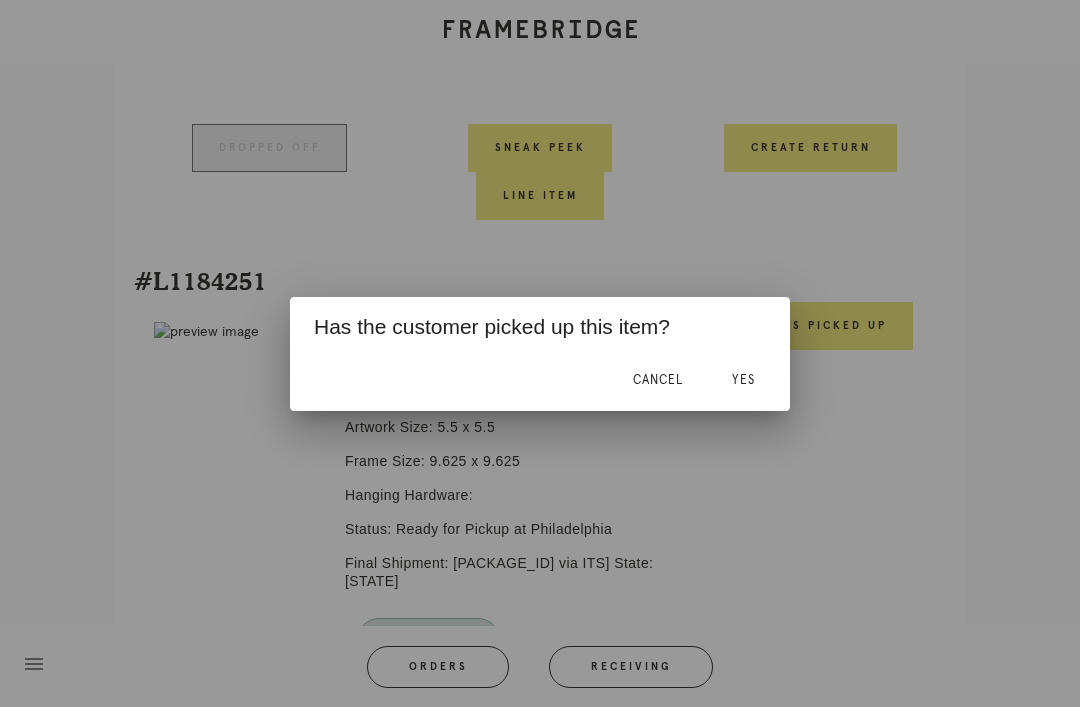 click on "Yes" at bounding box center [743, 380] 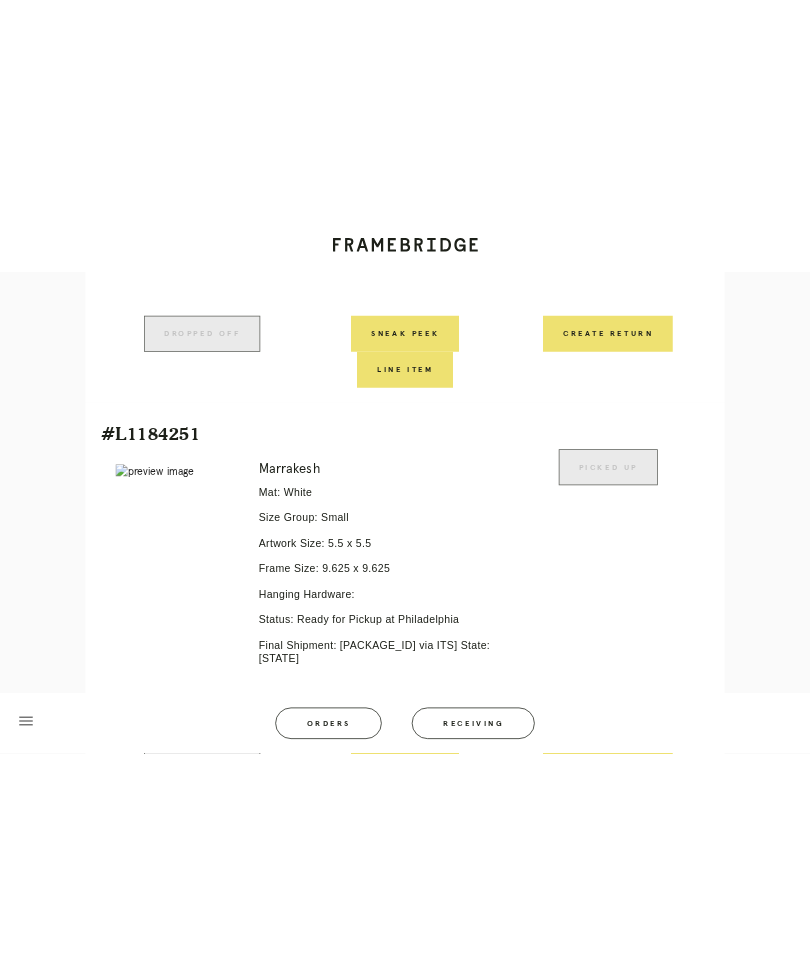 scroll, scrollTop: 1257, scrollLeft: 0, axis: vertical 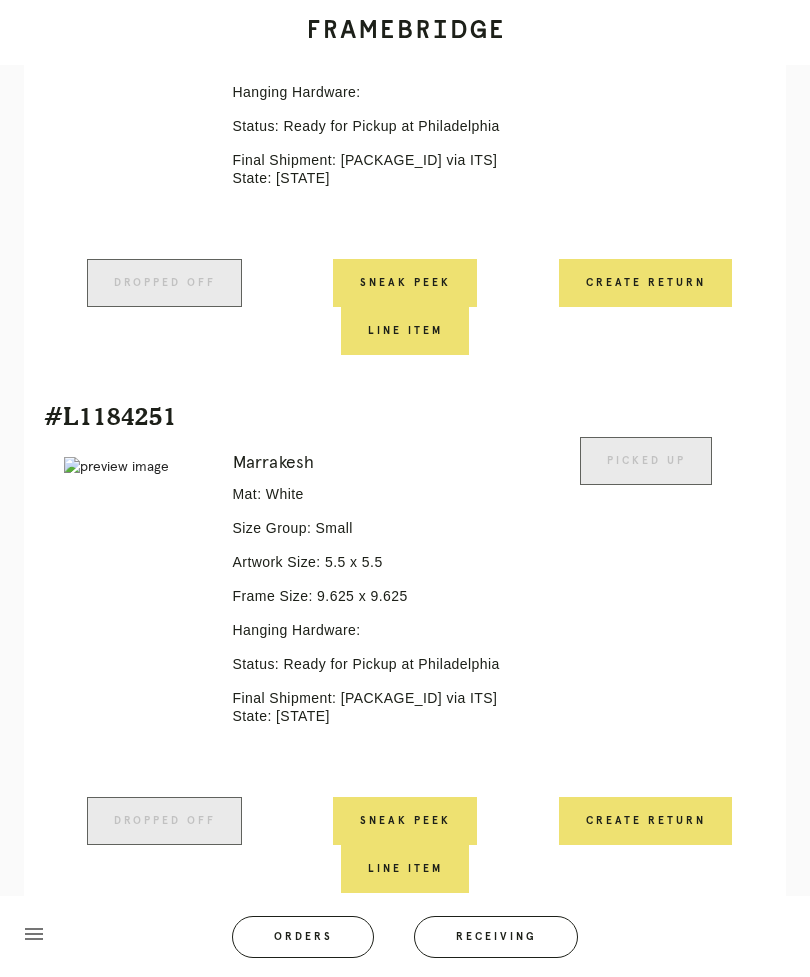 click on "menu
Orders
Receiving
Logged in as:   michael.mejia-beal@framebridge.com   Philadelphia
Logout" at bounding box center [405, 943] 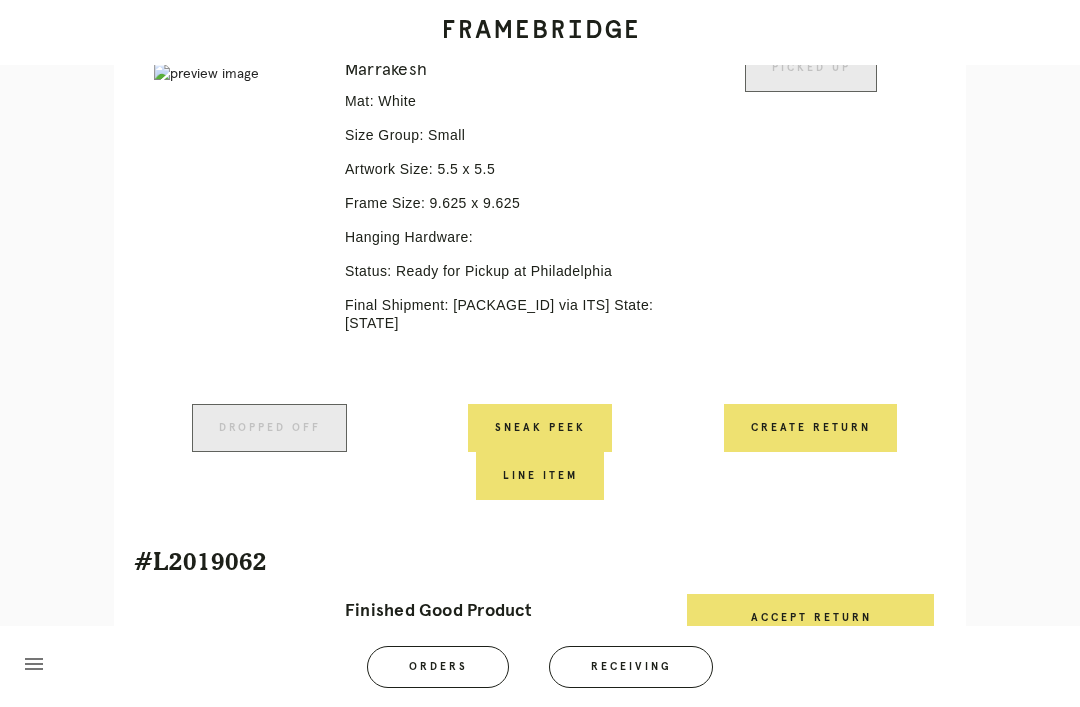scroll, scrollTop: 1688, scrollLeft: 0, axis: vertical 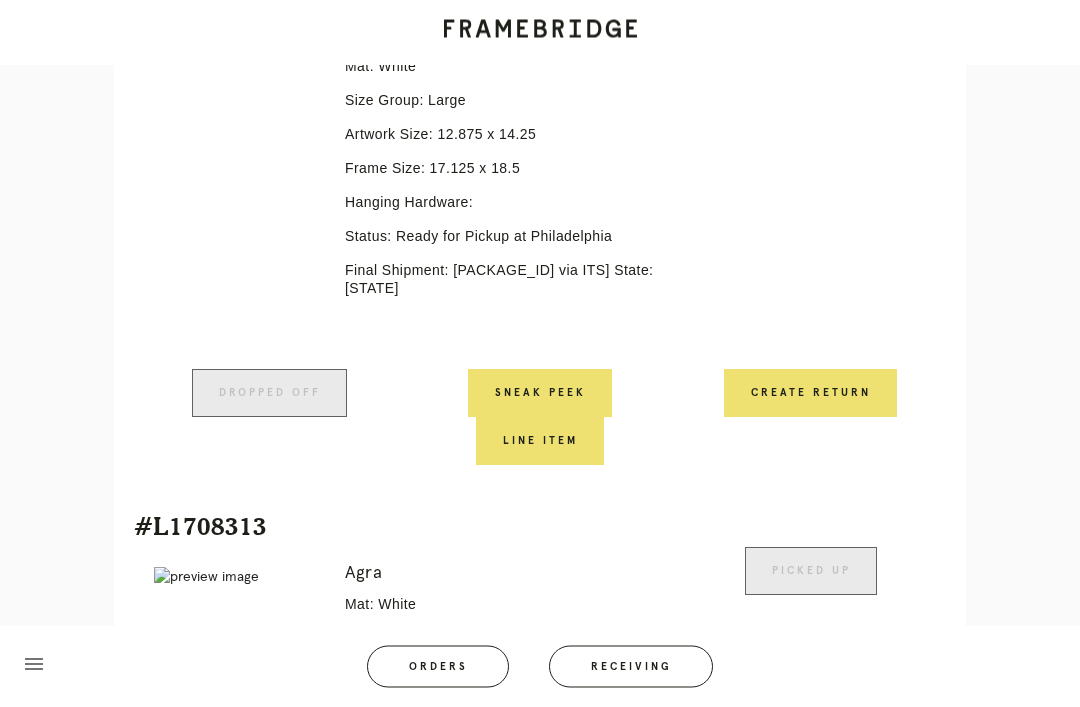 click on "Receiving" at bounding box center (631, 667) 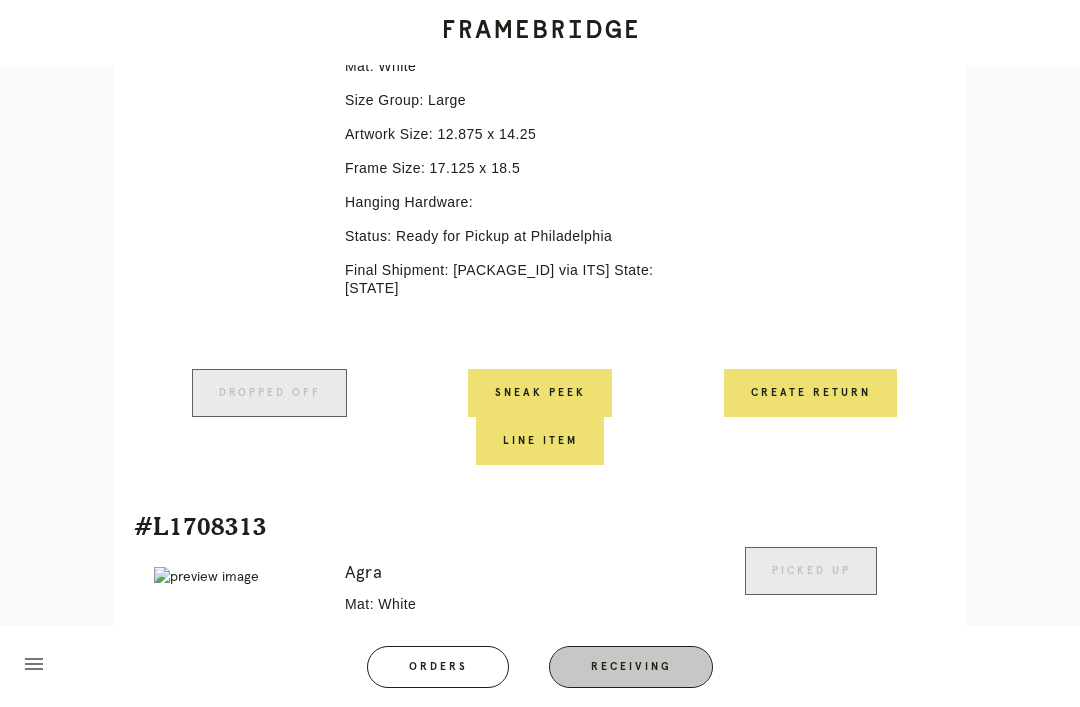 scroll, scrollTop: 64, scrollLeft: 0, axis: vertical 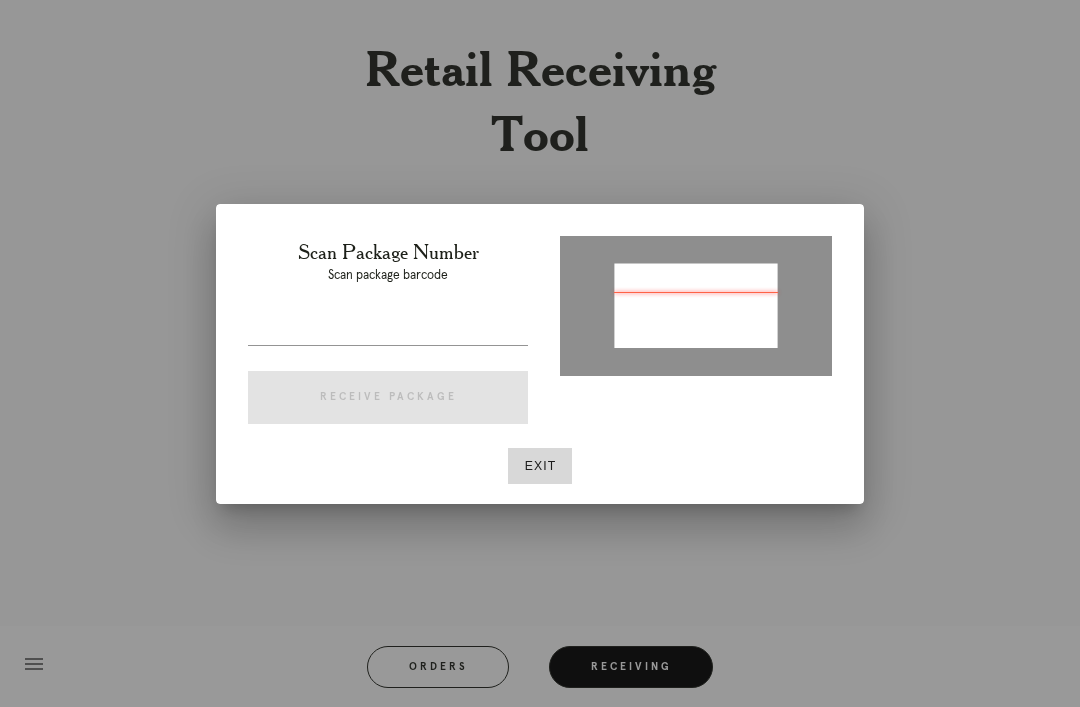 type on "P196368683798816" 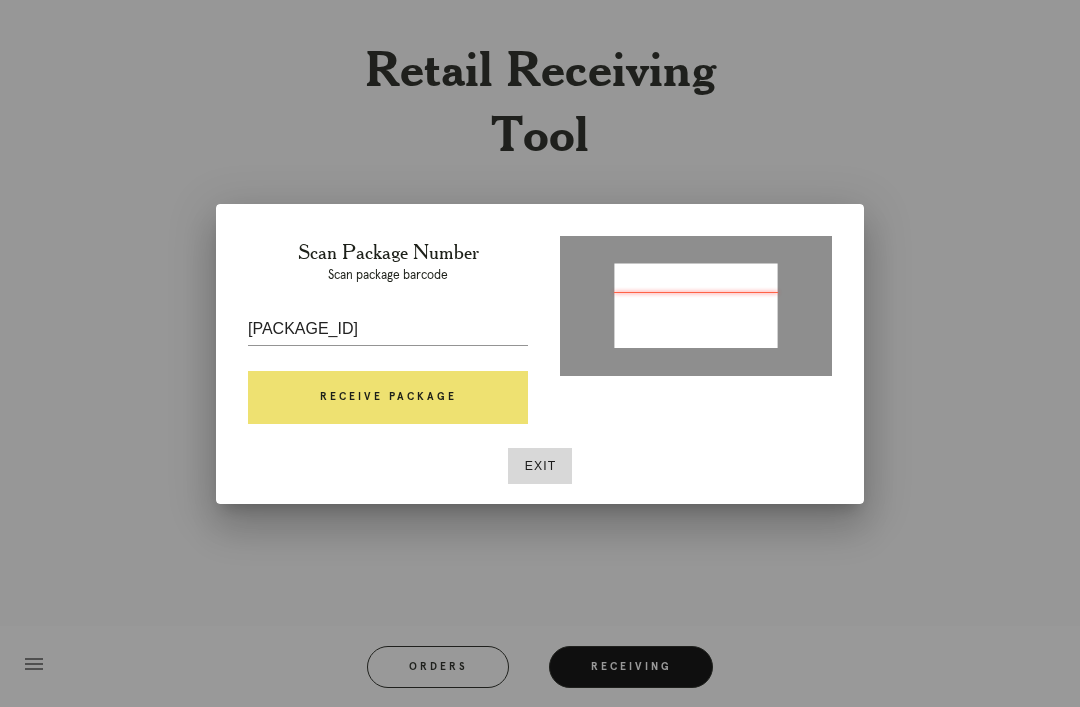 click on "Receive Package" at bounding box center [388, 398] 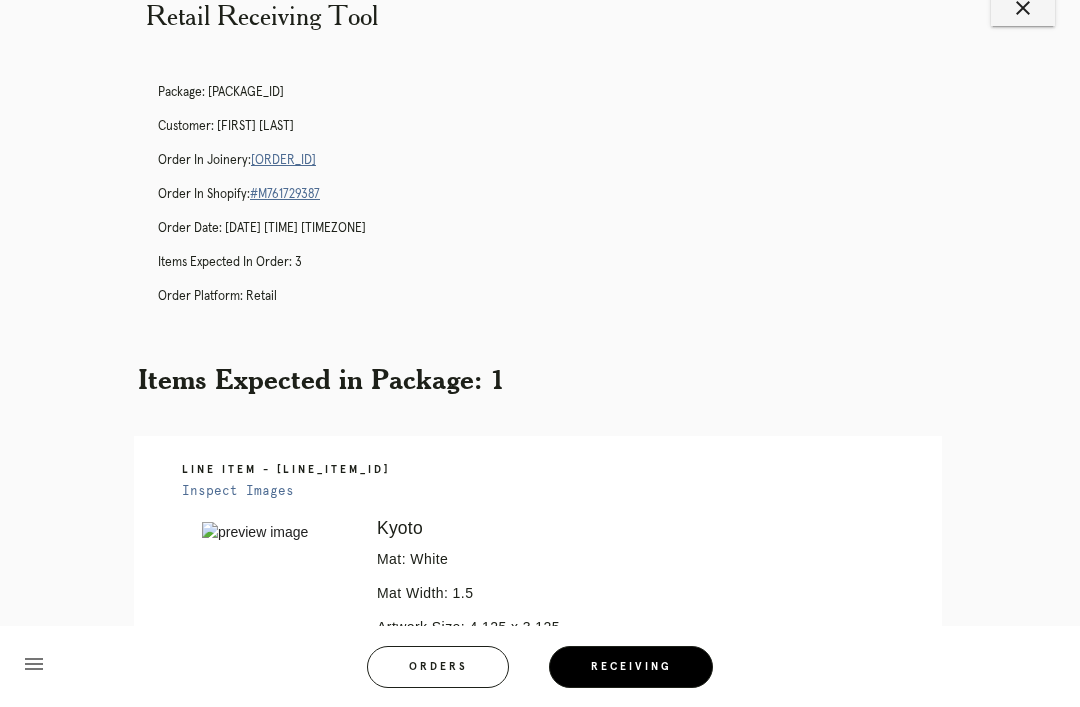 scroll, scrollTop: 0, scrollLeft: 0, axis: both 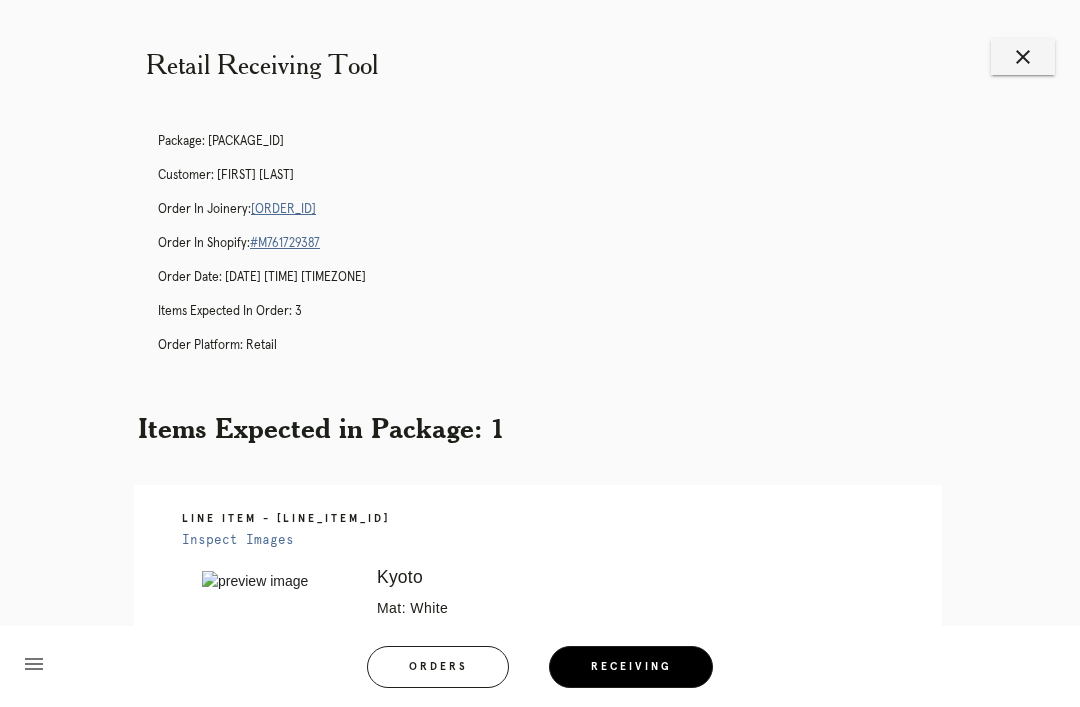 click on "R831248426" at bounding box center (283, 209) 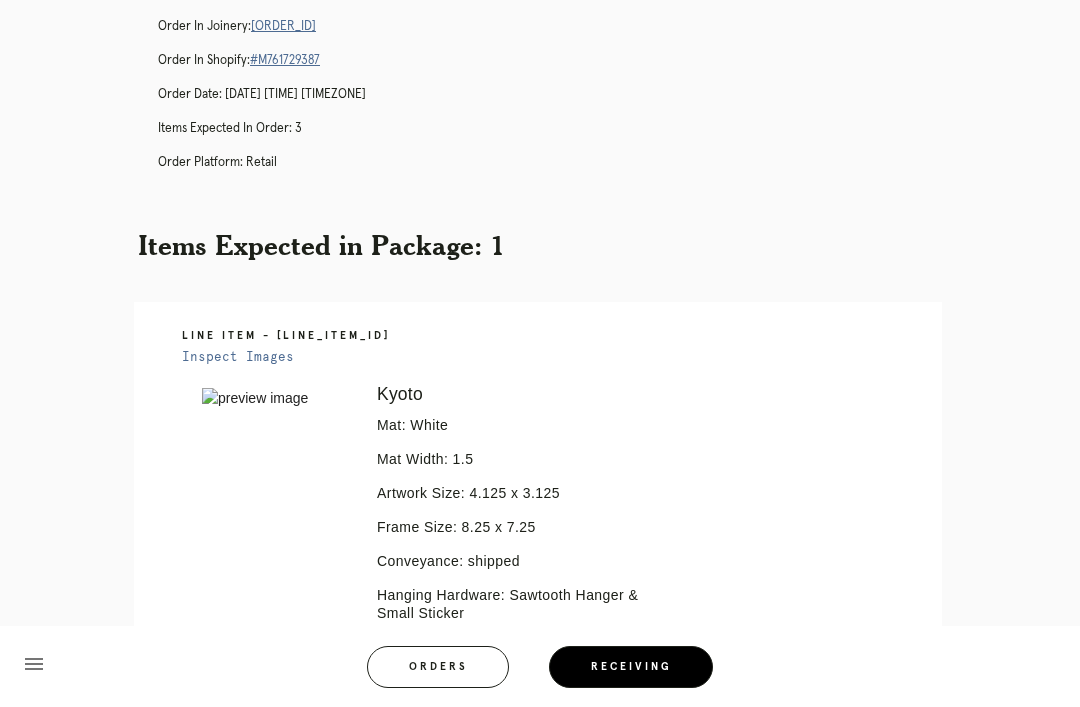 scroll, scrollTop: 0, scrollLeft: 0, axis: both 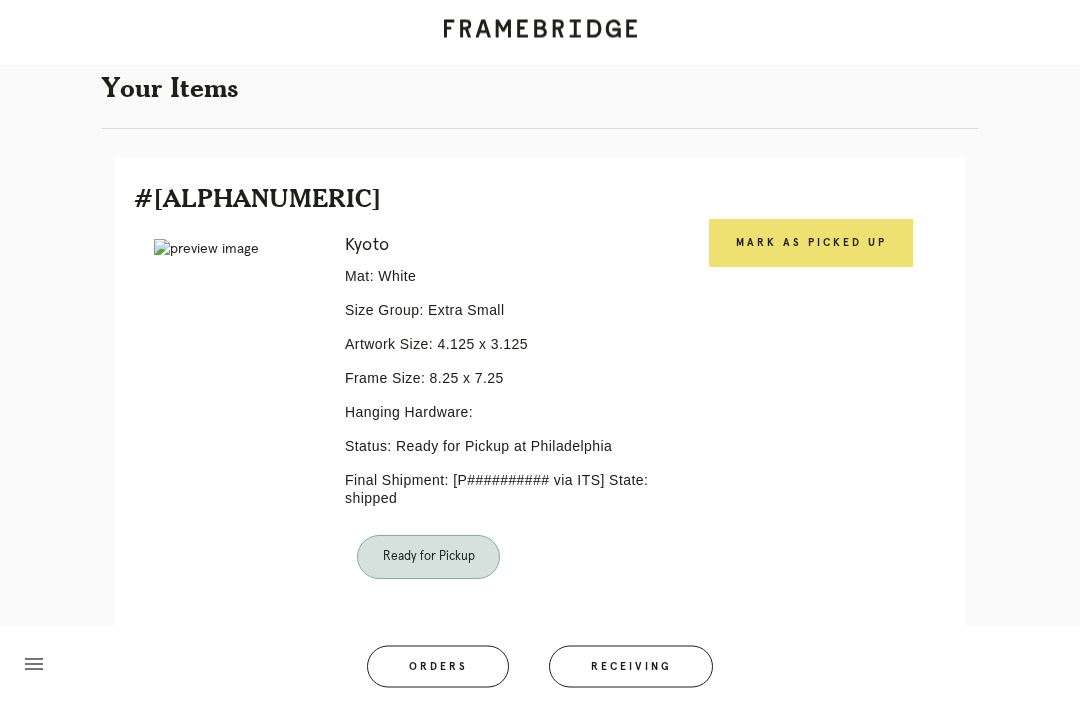 click on "Mark as Picked Up" at bounding box center [811, 244] 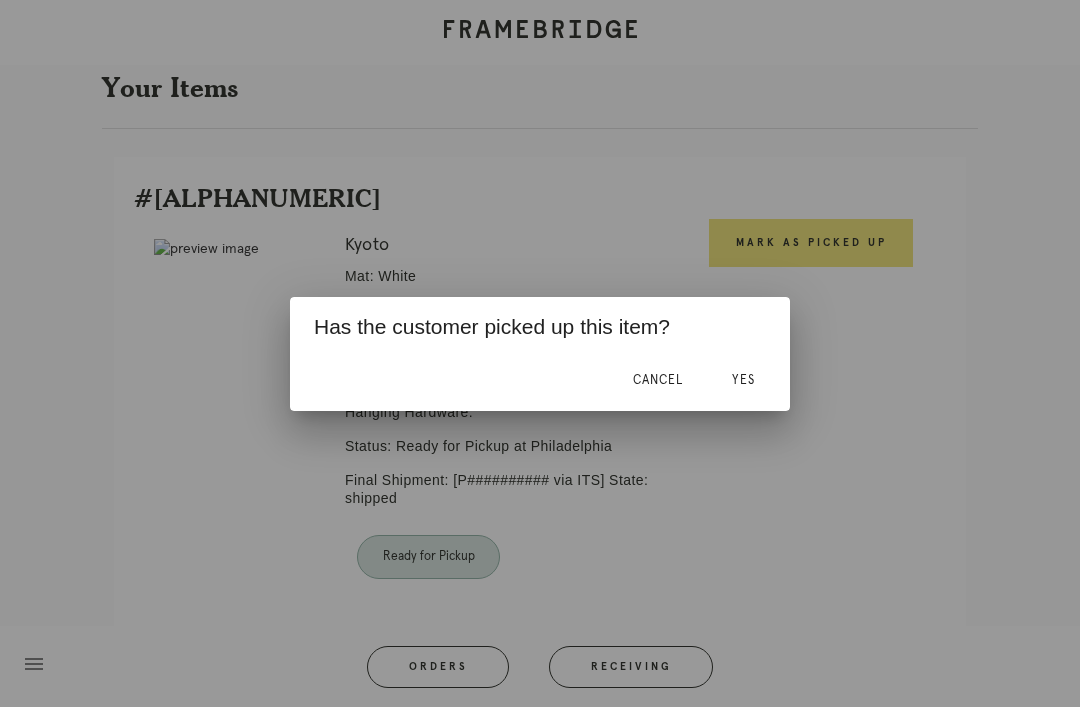 click on "Yes" at bounding box center [743, 381] 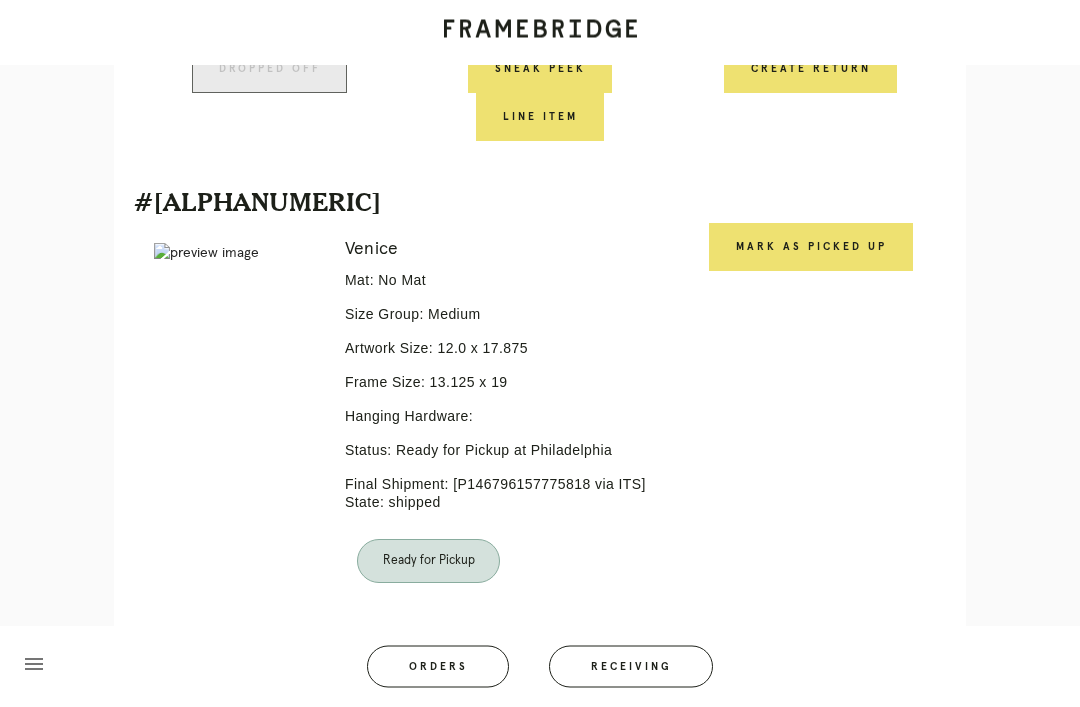 click on "Mark as Picked Up" at bounding box center [811, 248] 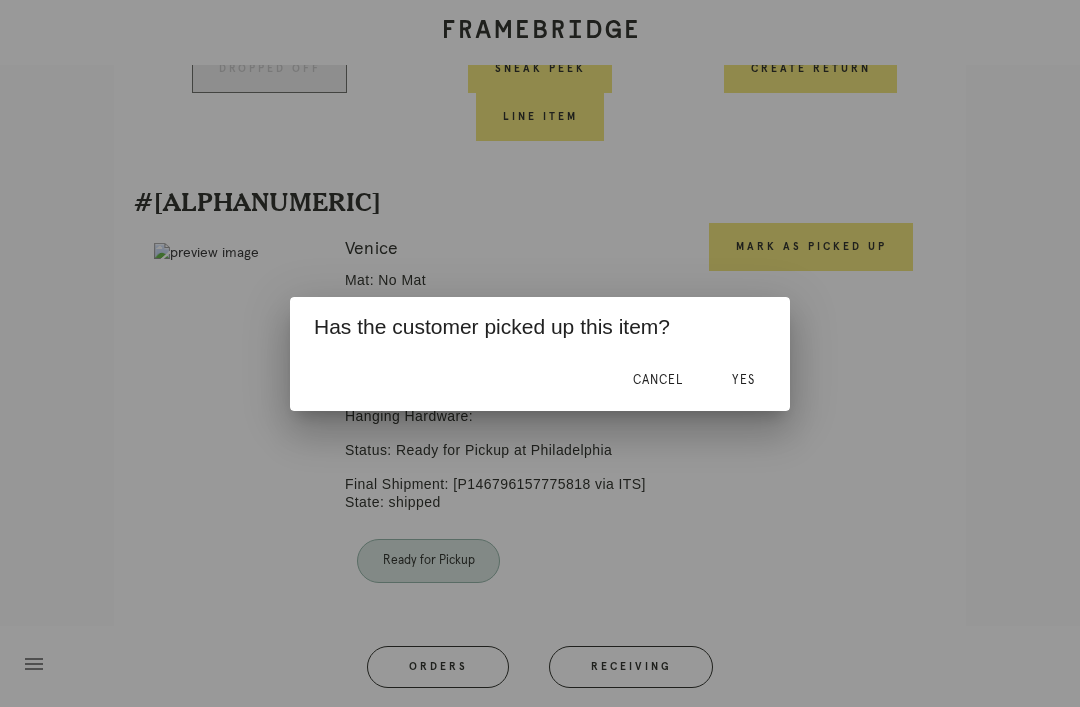 click on "Yes" at bounding box center (743, 380) 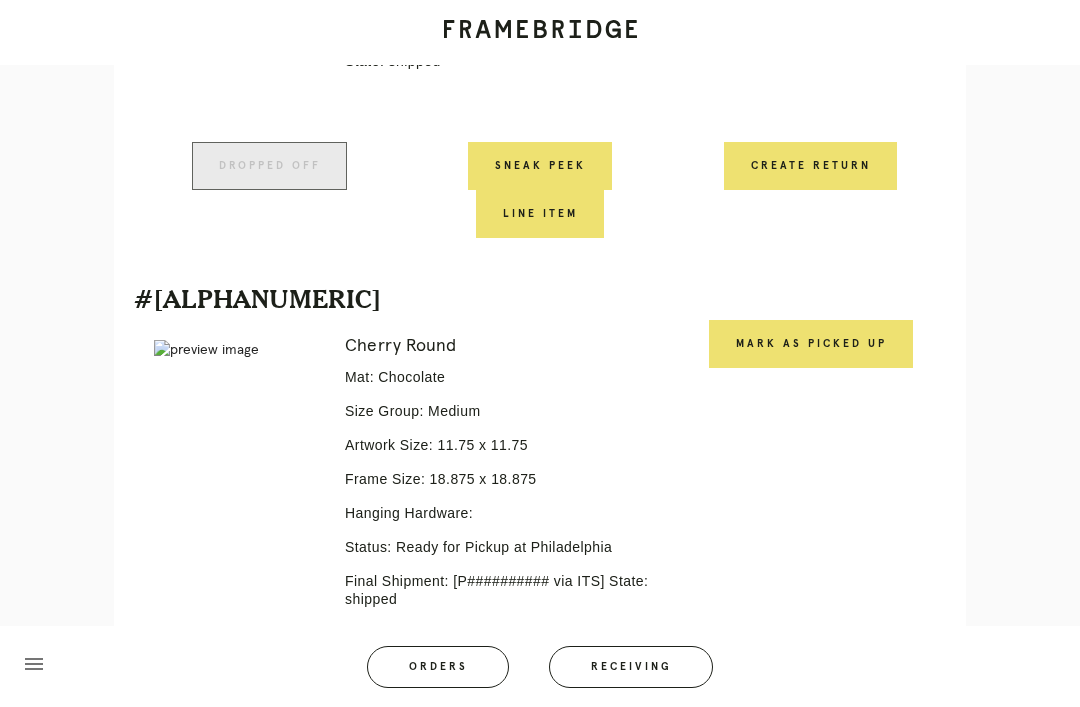 scroll, scrollTop: 1530, scrollLeft: 0, axis: vertical 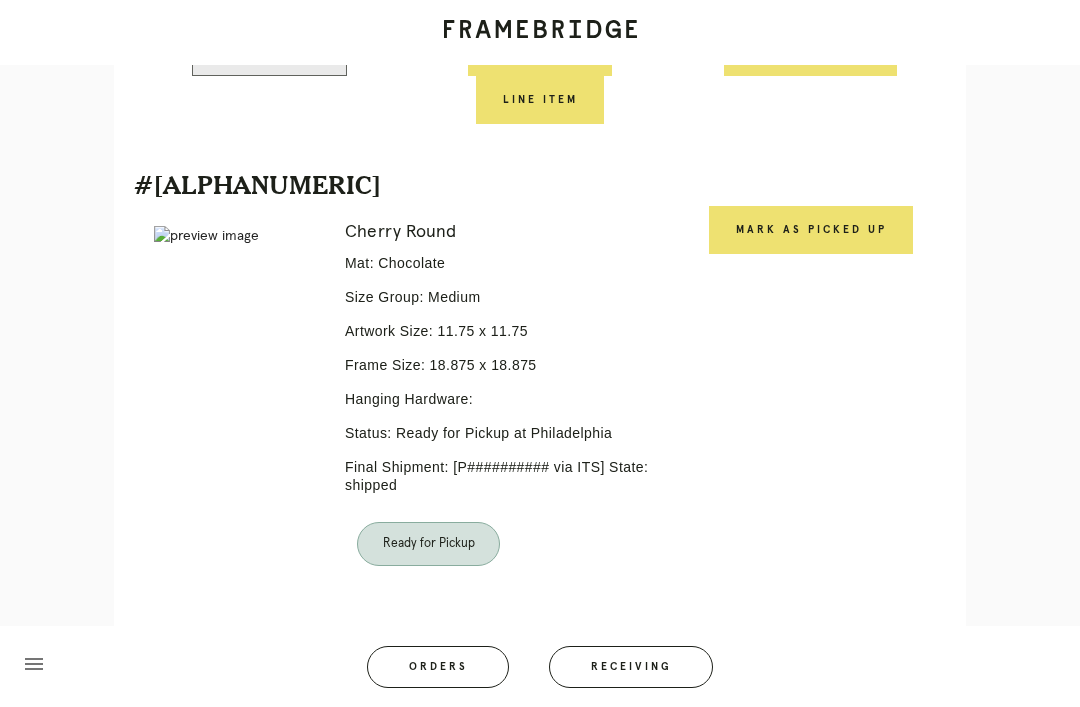 click on "Mark as Picked Up" at bounding box center [811, 230] 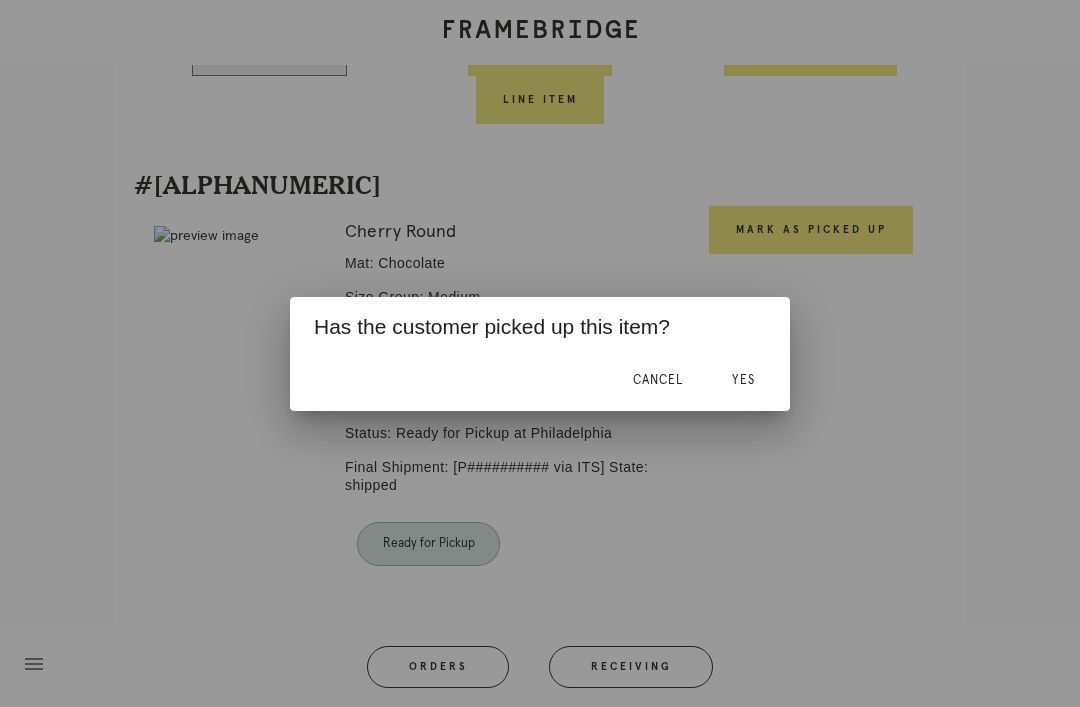 click on "Yes" at bounding box center [743, 381] 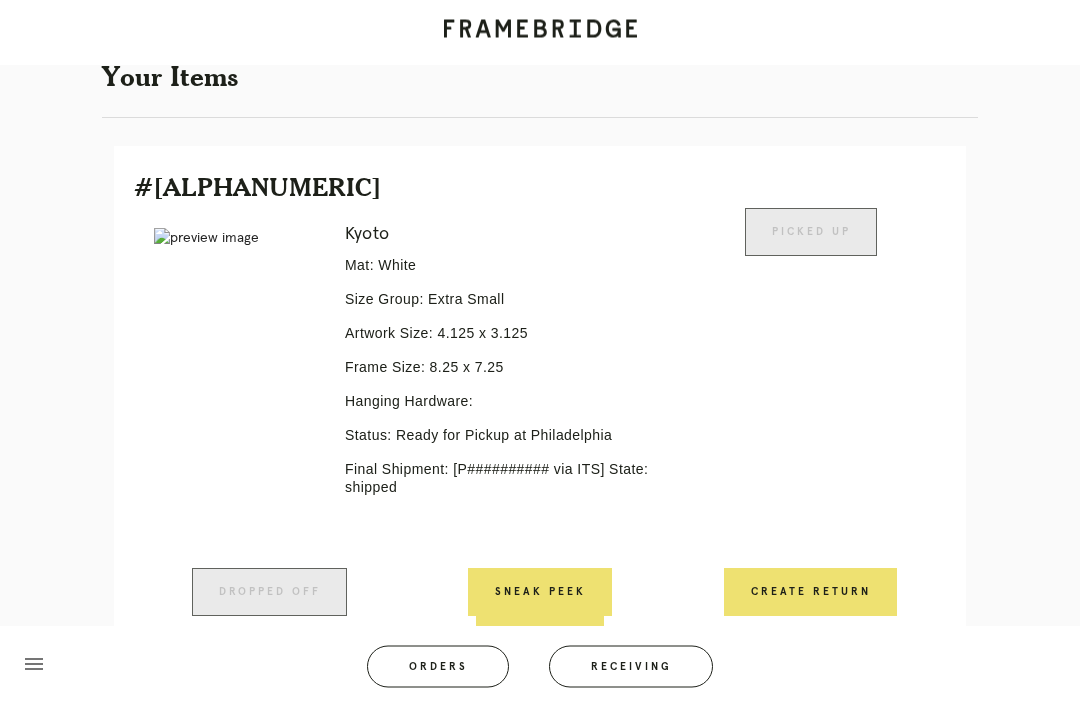 scroll, scrollTop: 443, scrollLeft: 0, axis: vertical 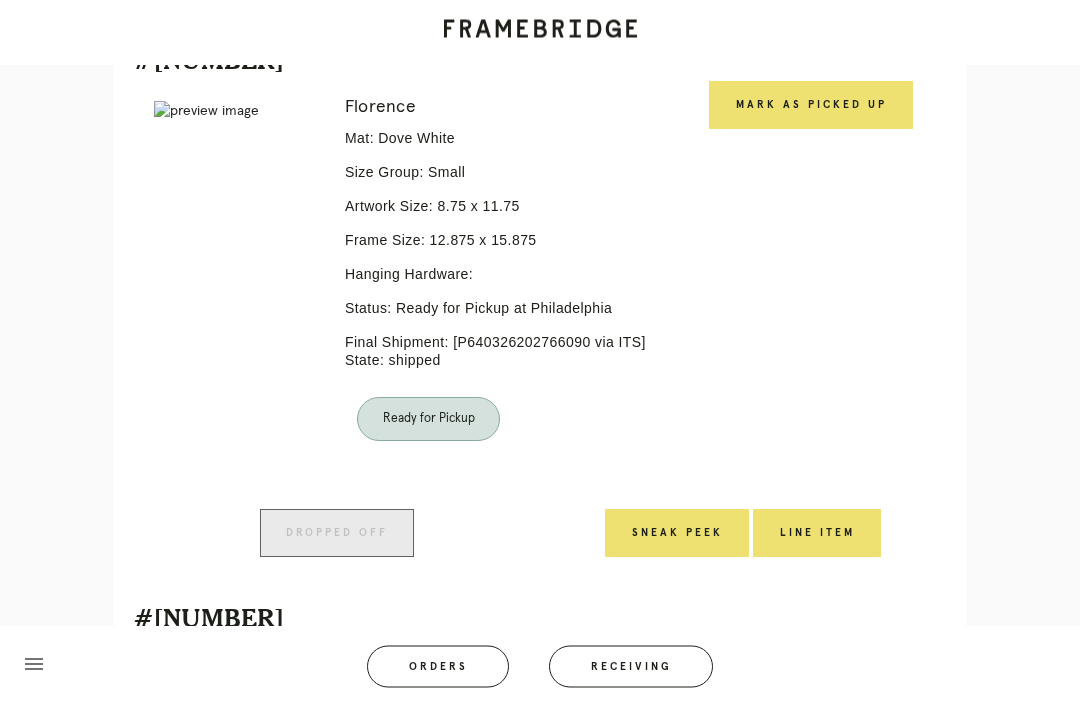 click on "Mark as Picked Up" at bounding box center (811, 106) 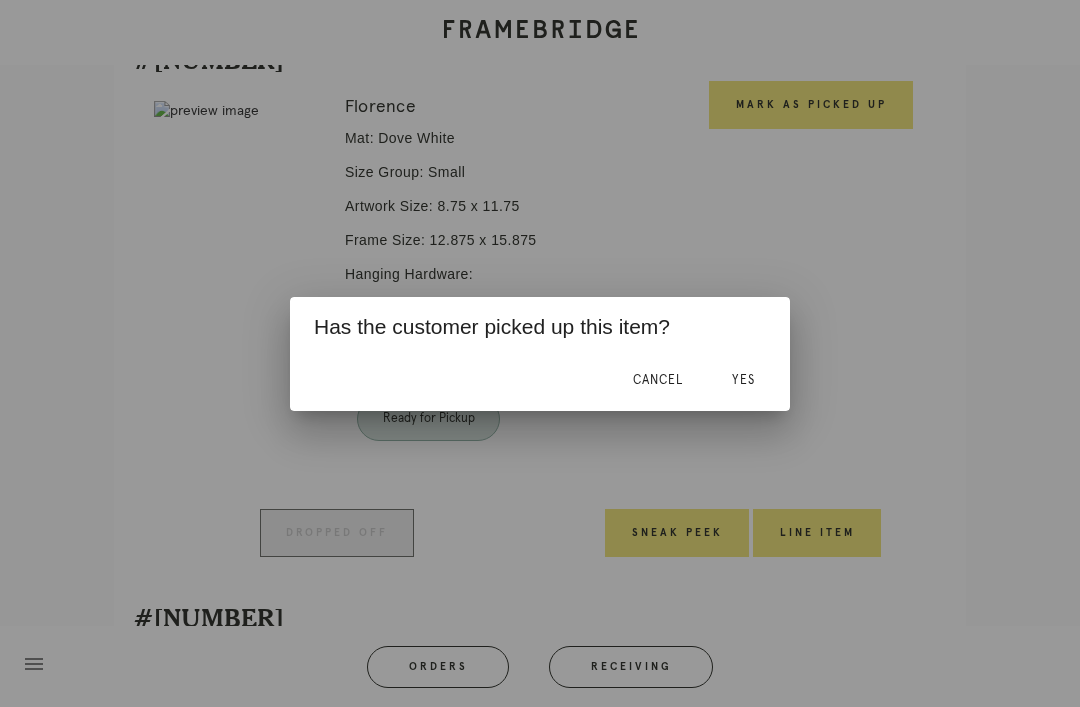 click on "Yes" at bounding box center [743, 381] 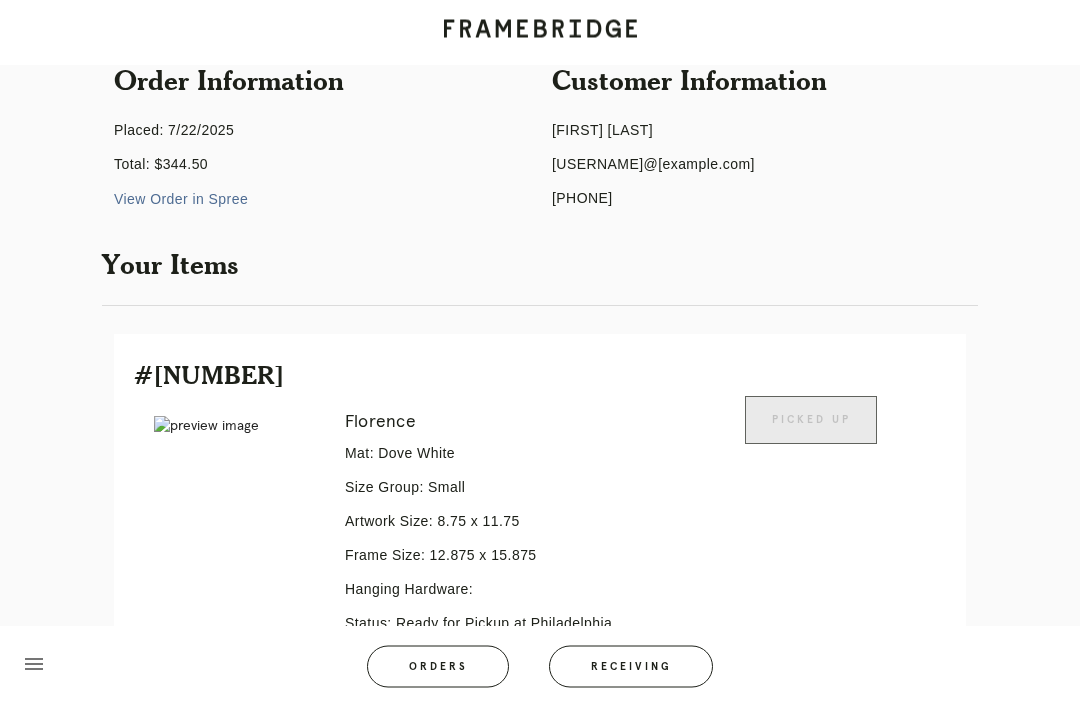 scroll, scrollTop: 0, scrollLeft: 0, axis: both 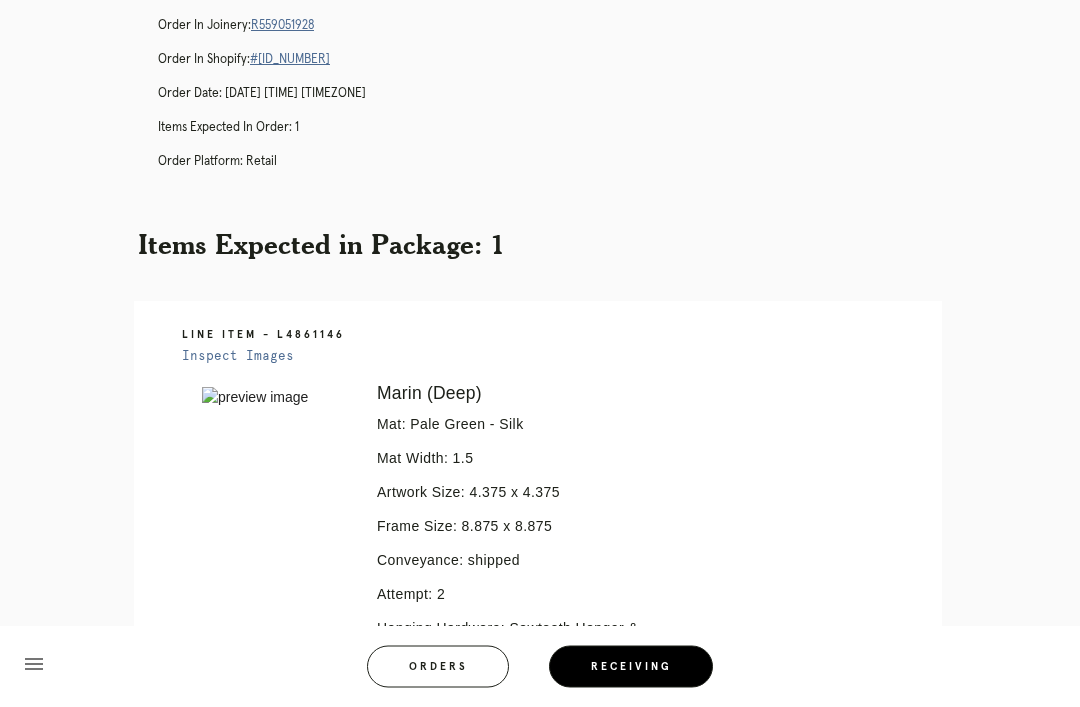 click at bounding box center [275, 398] 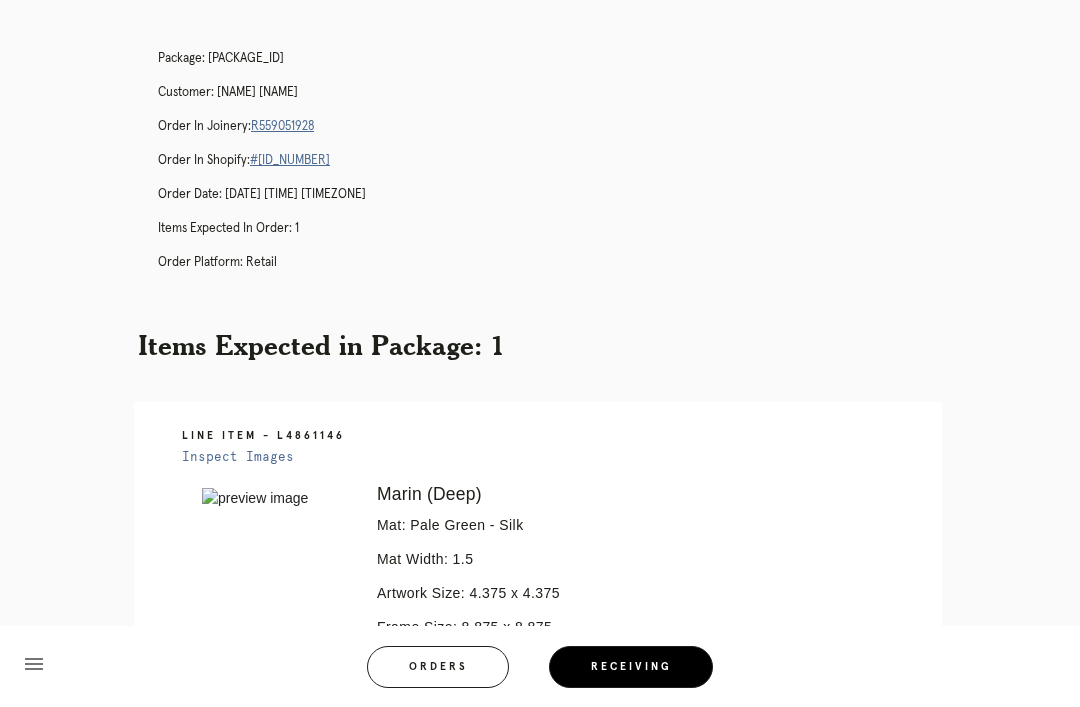 scroll, scrollTop: 71, scrollLeft: 0, axis: vertical 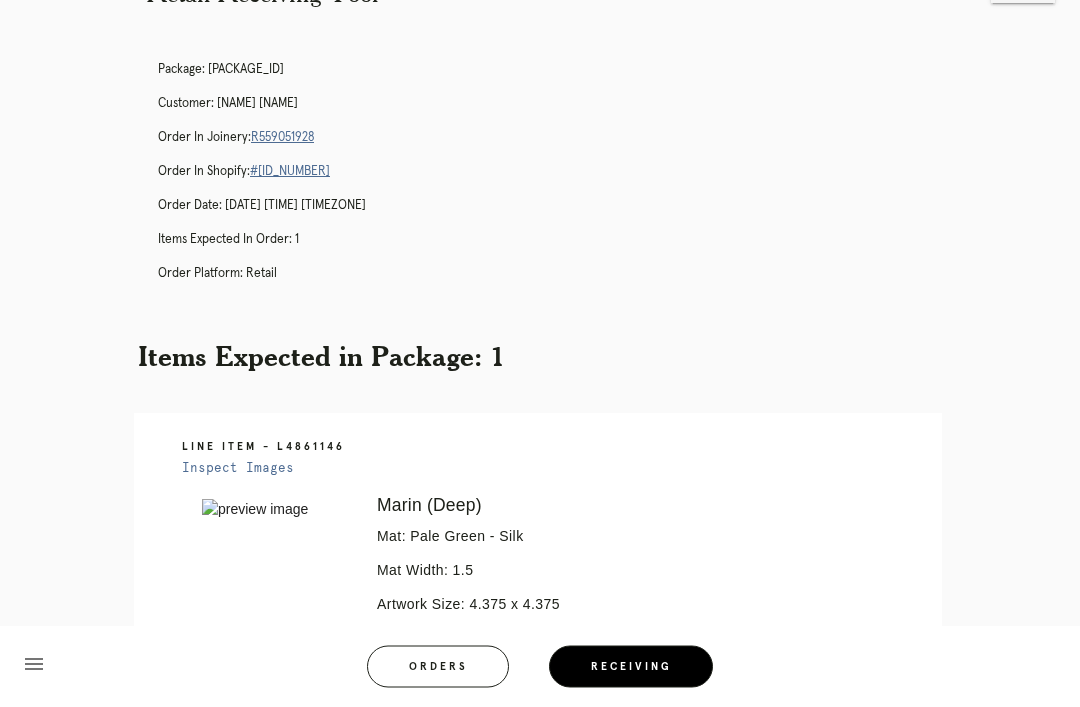 click on "R559051928" at bounding box center (282, 138) 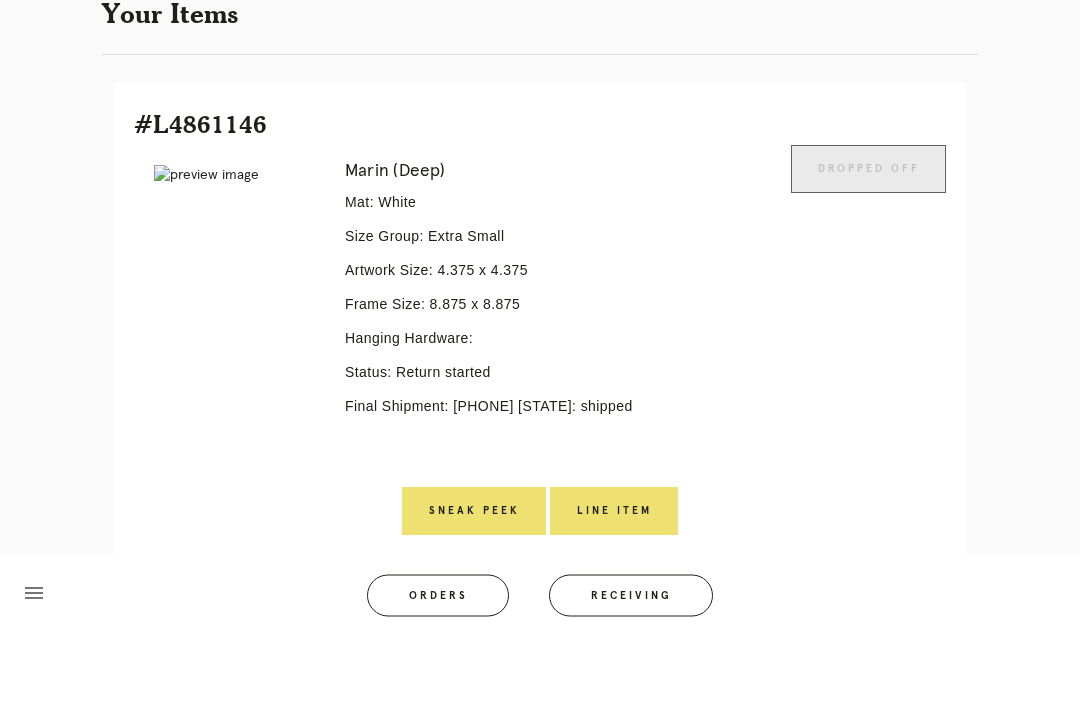 scroll, scrollTop: 378, scrollLeft: 0, axis: vertical 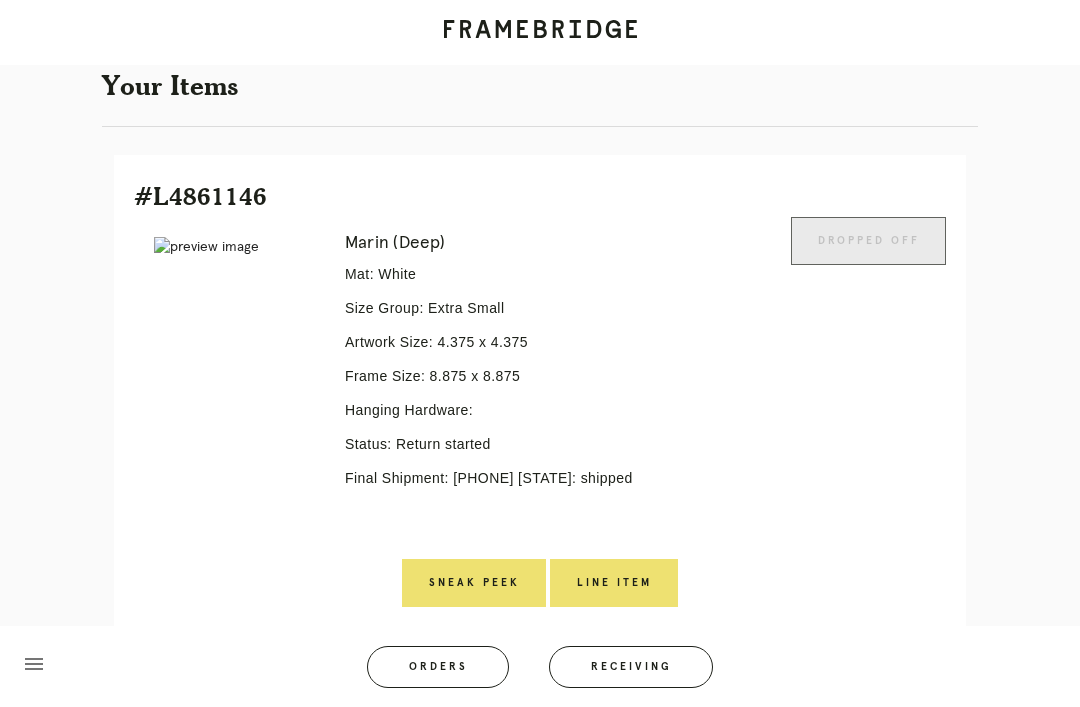click on "Line Item" at bounding box center (614, 583) 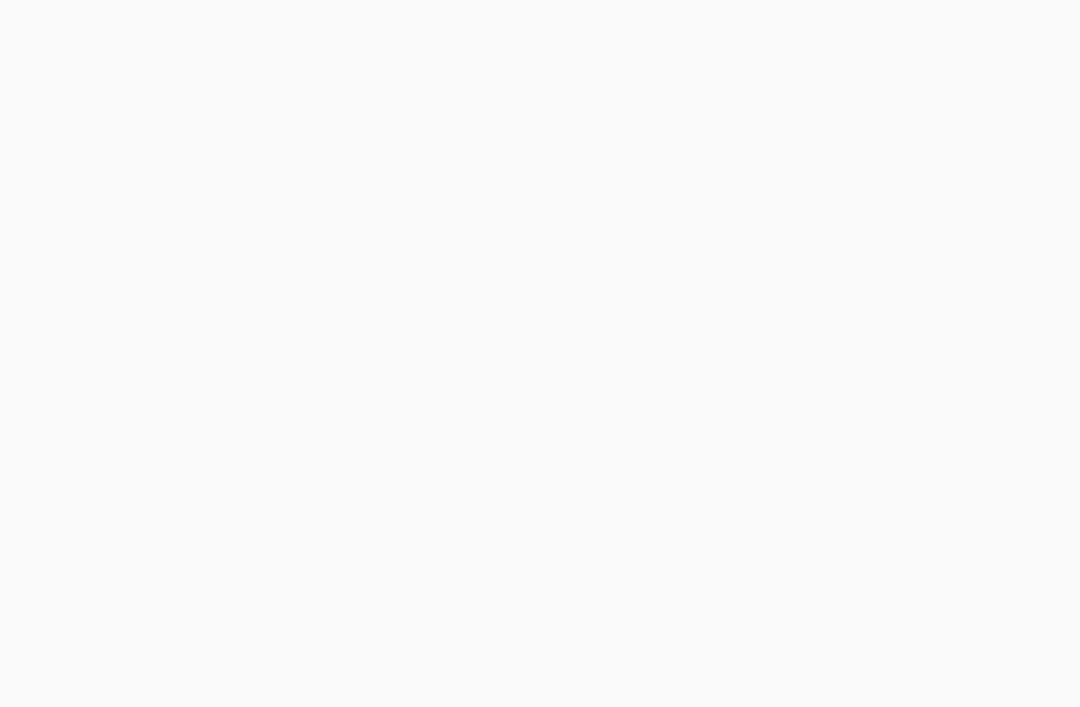 scroll, scrollTop: 0, scrollLeft: 0, axis: both 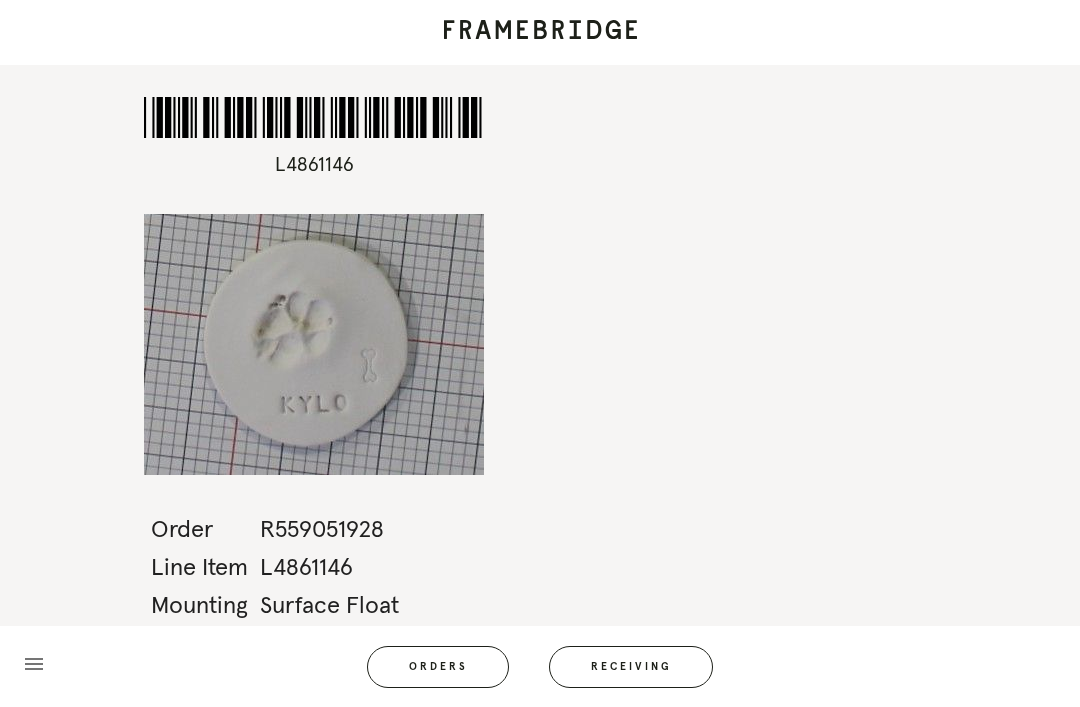 click on "menu" at bounding box center [34, 664] 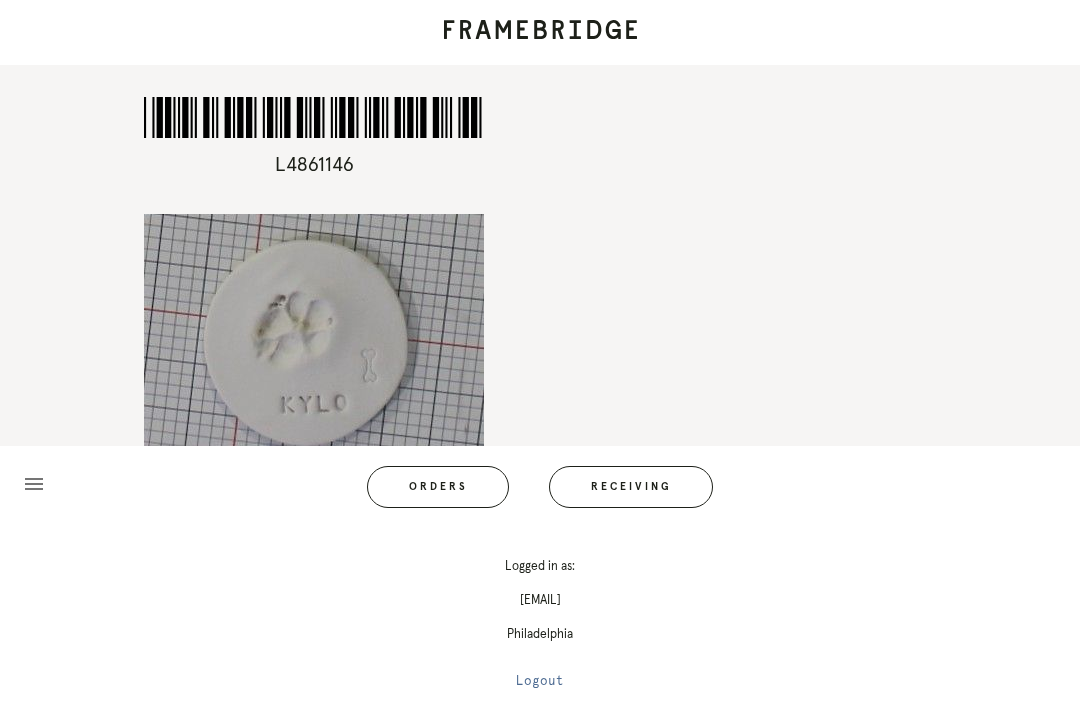 click on "menu" at bounding box center [34, 484] 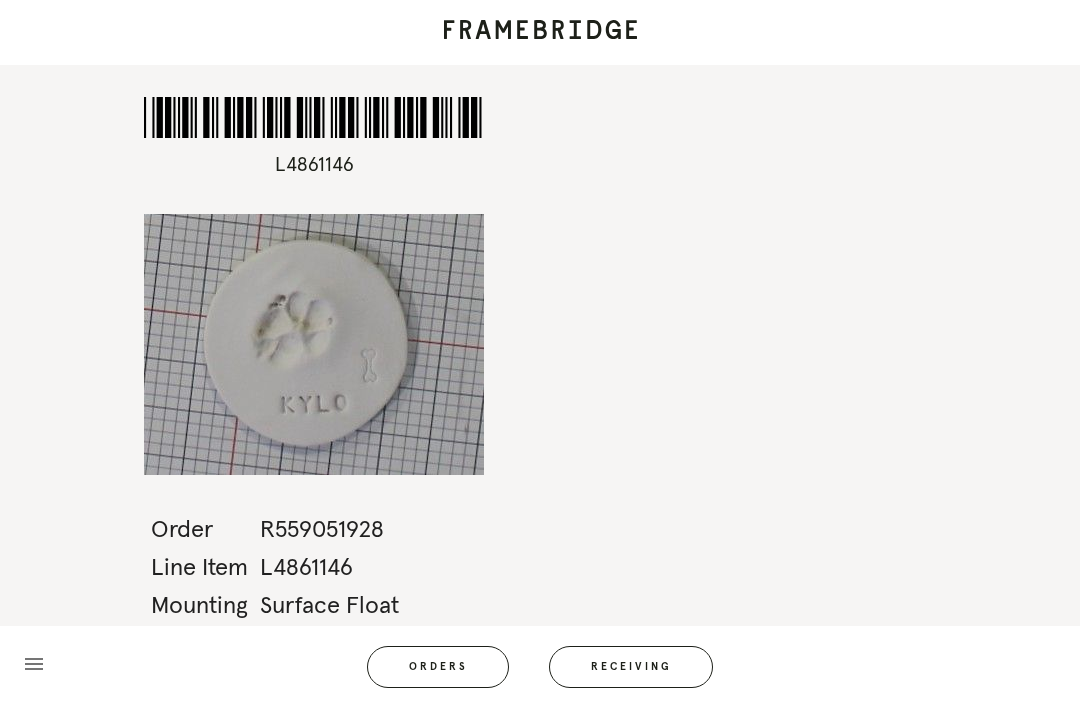 click on "menu" at bounding box center (34, 664) 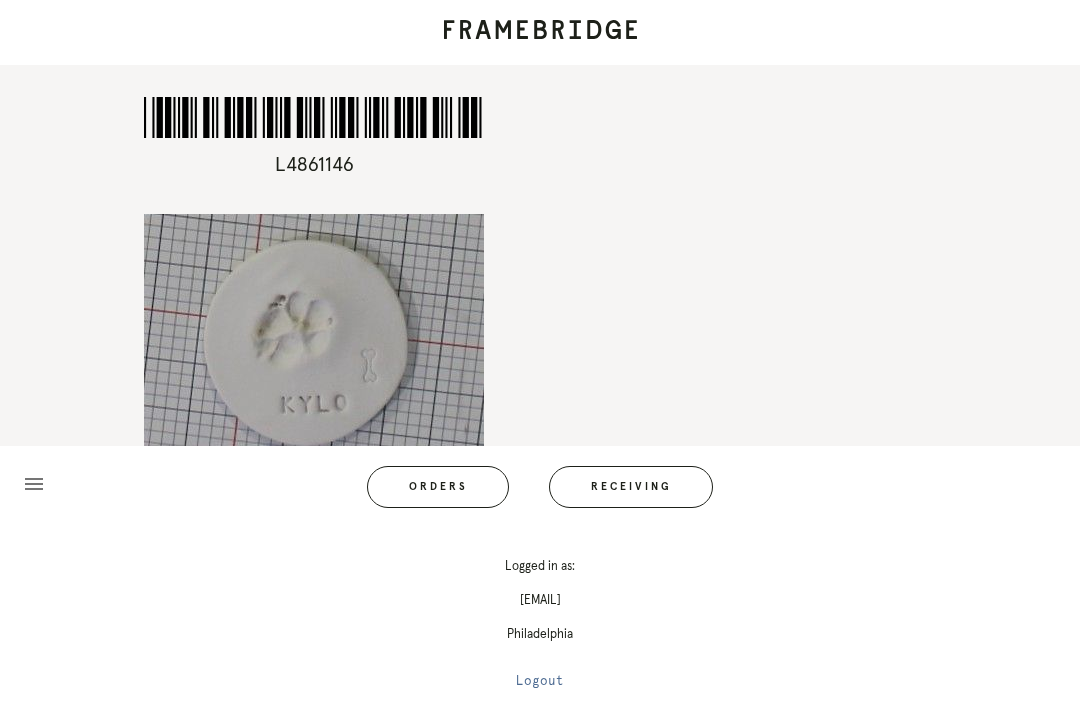 click on "menu" at bounding box center [34, 484] 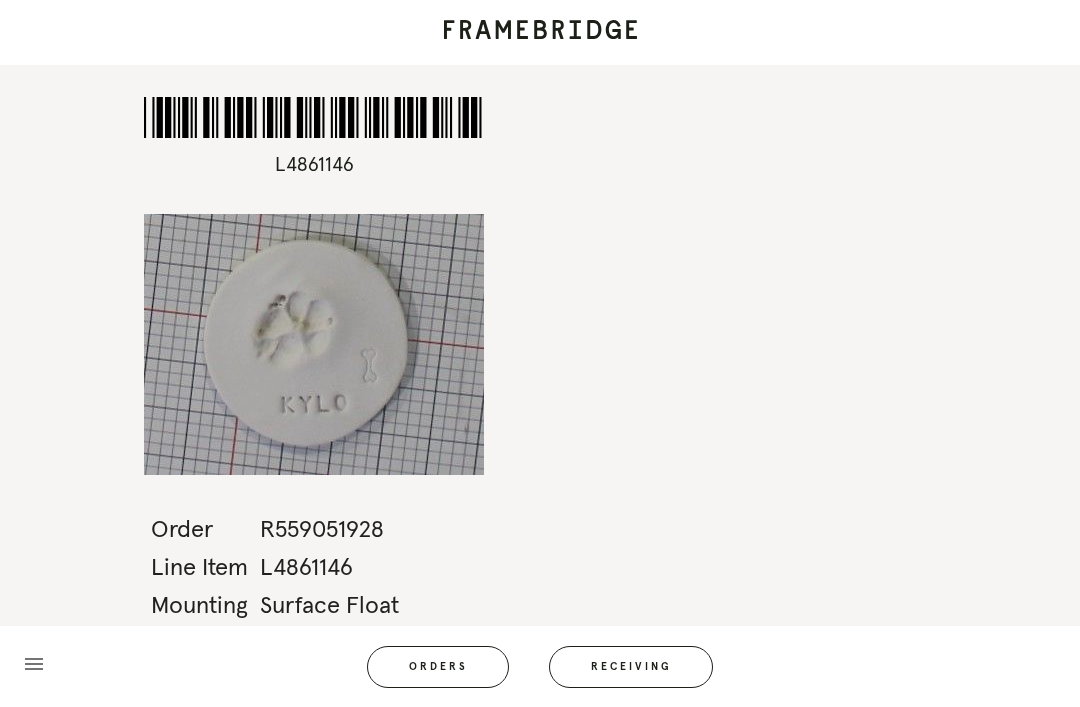 scroll, scrollTop: 64, scrollLeft: 0, axis: vertical 